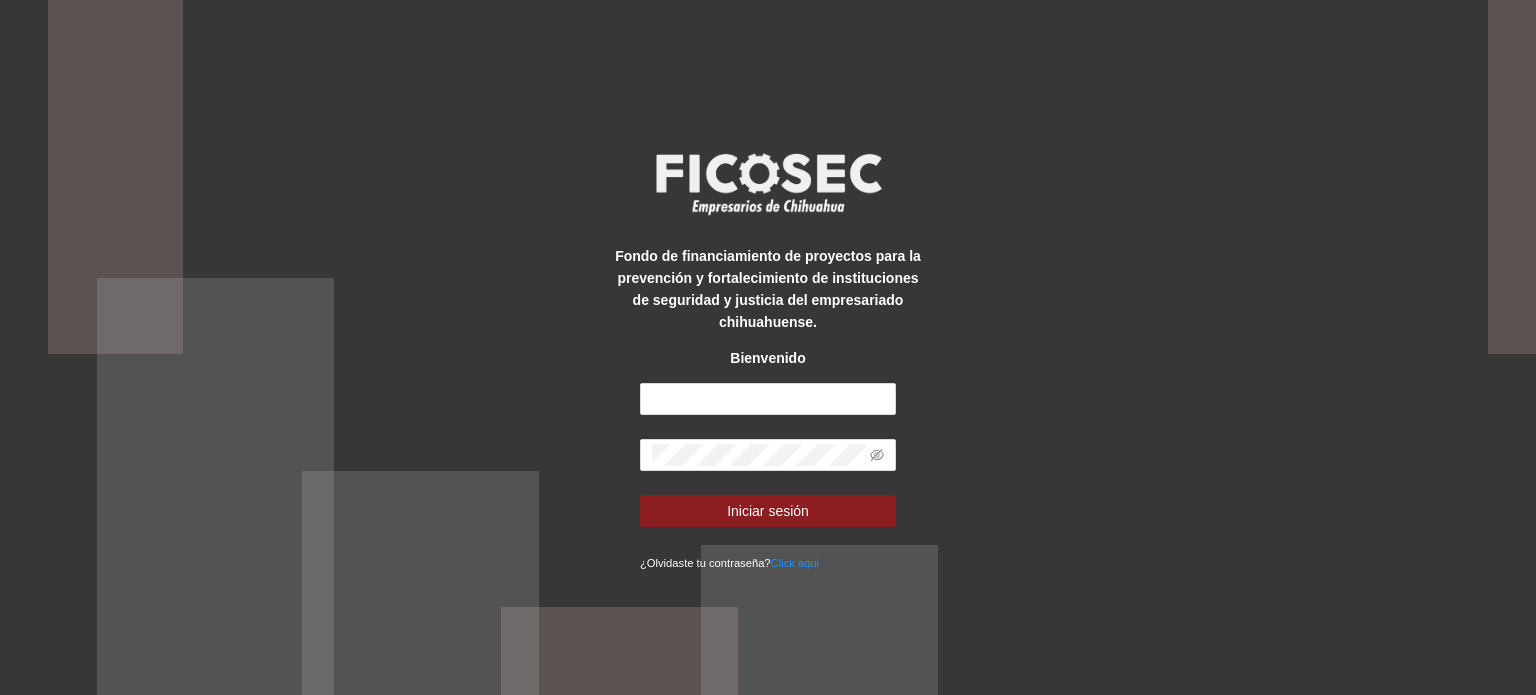 scroll, scrollTop: 0, scrollLeft: 0, axis: both 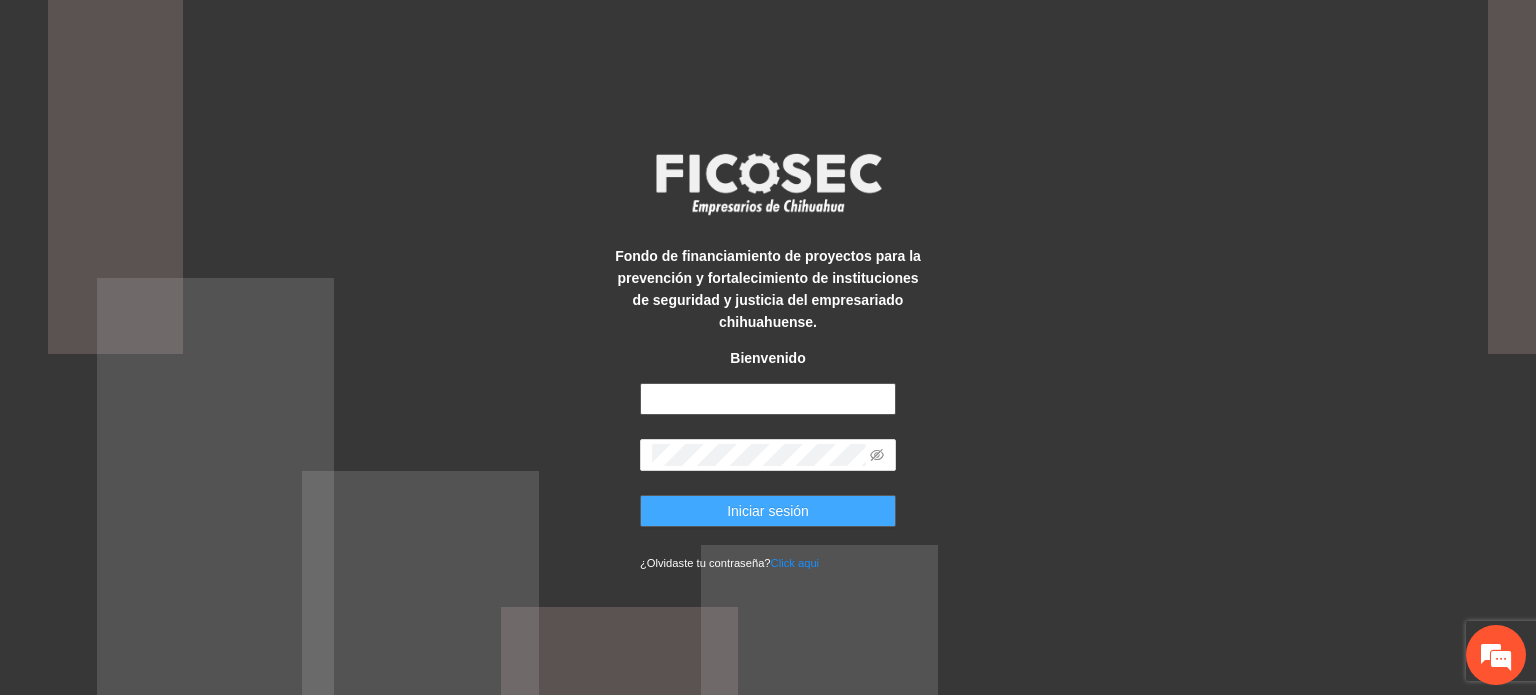 type on "**********" 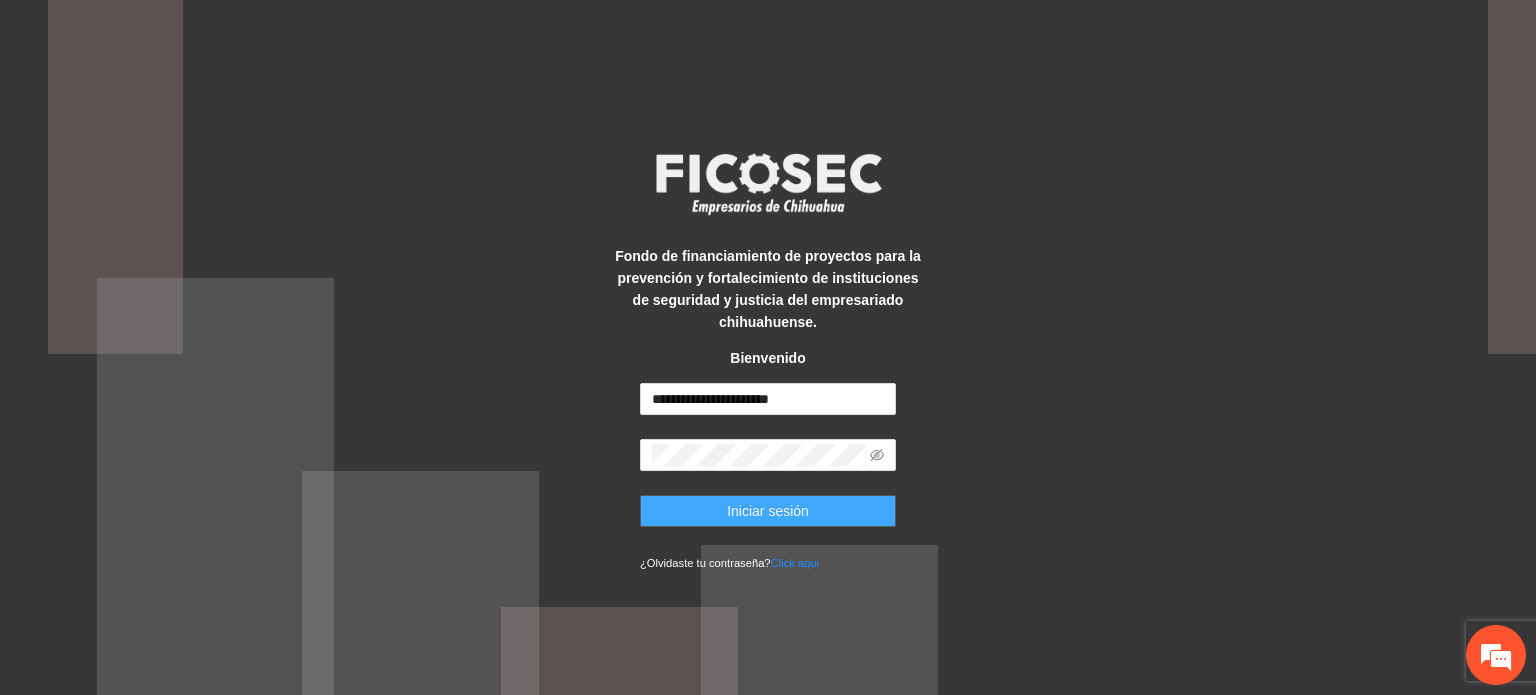 click on "Iniciar sesión" at bounding box center [768, 511] 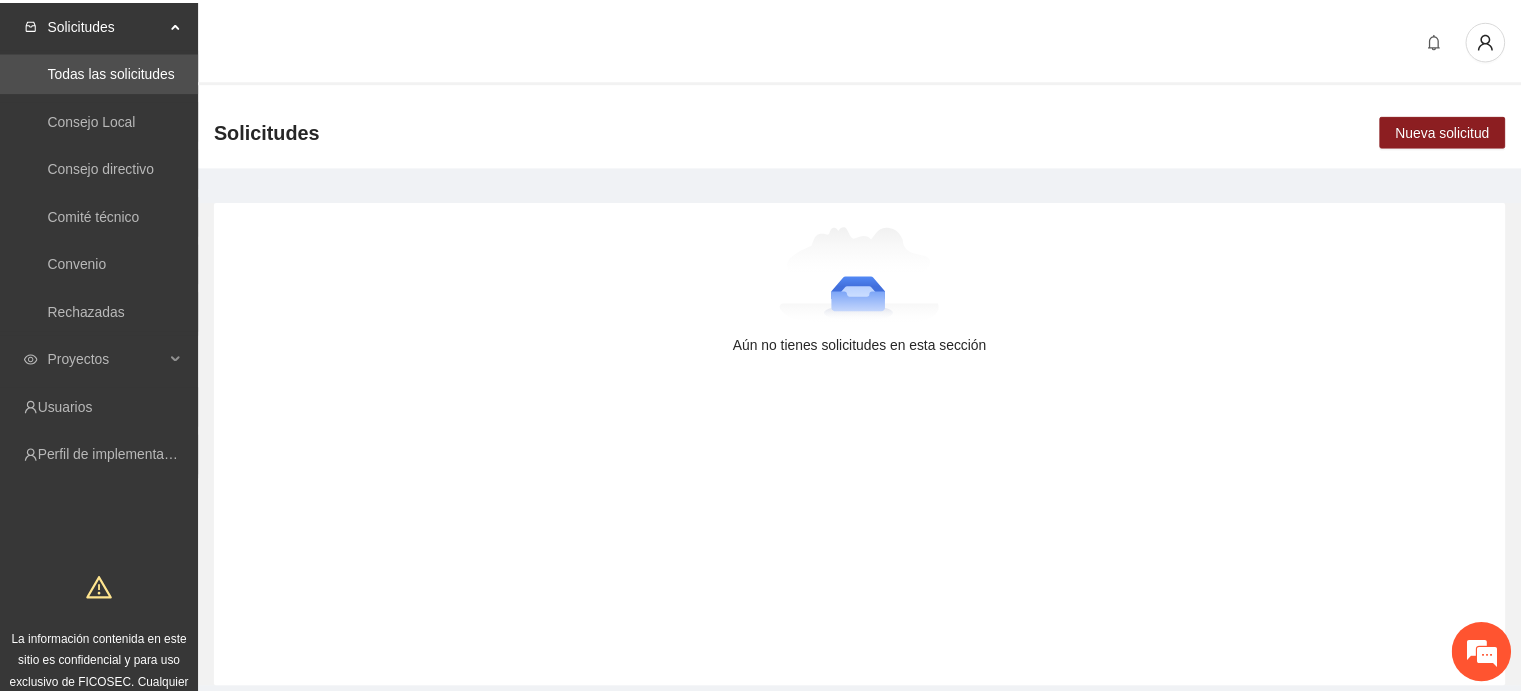 scroll, scrollTop: 0, scrollLeft: 0, axis: both 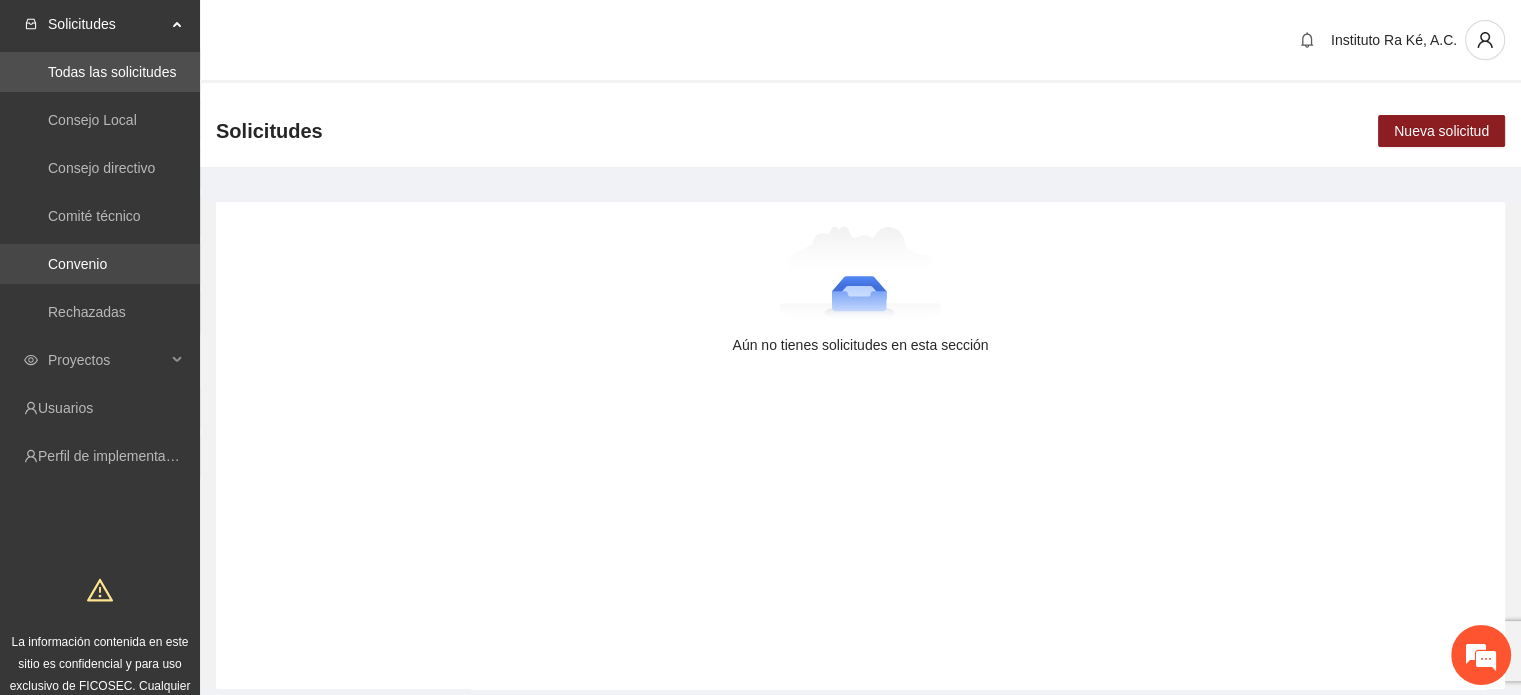 click on "Convenio" at bounding box center [77, 264] 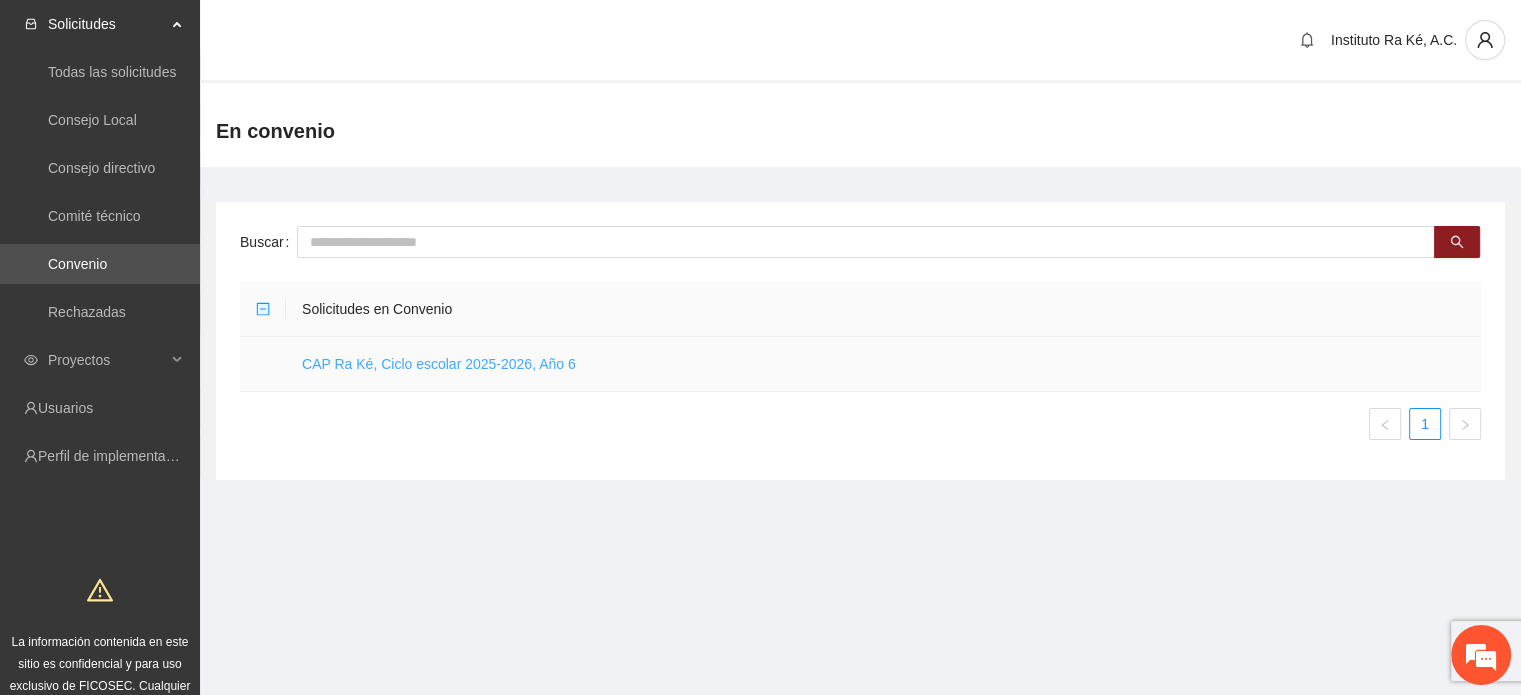 click on "CAP Ra Ké, Ciclo escolar 2025-2026, Año 6" at bounding box center [439, 364] 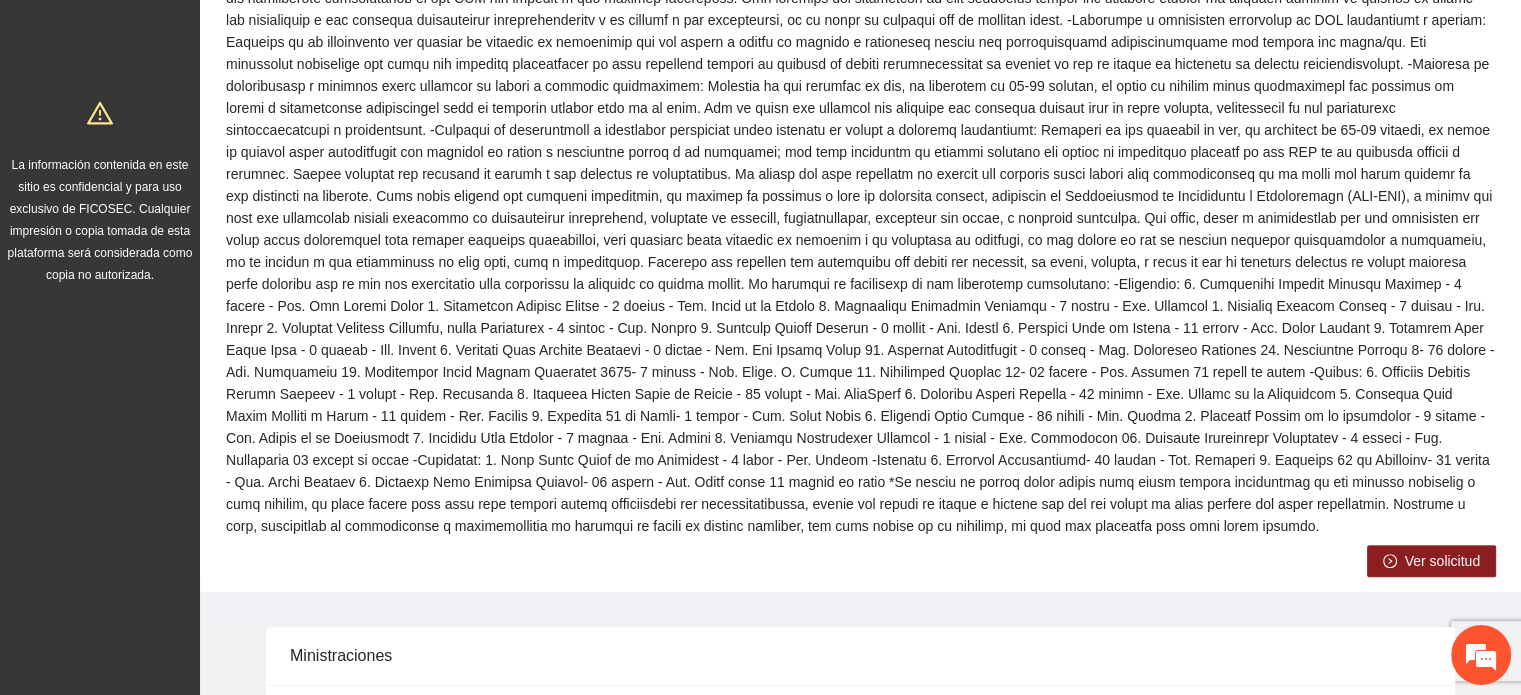 scroll, scrollTop: 800, scrollLeft: 0, axis: vertical 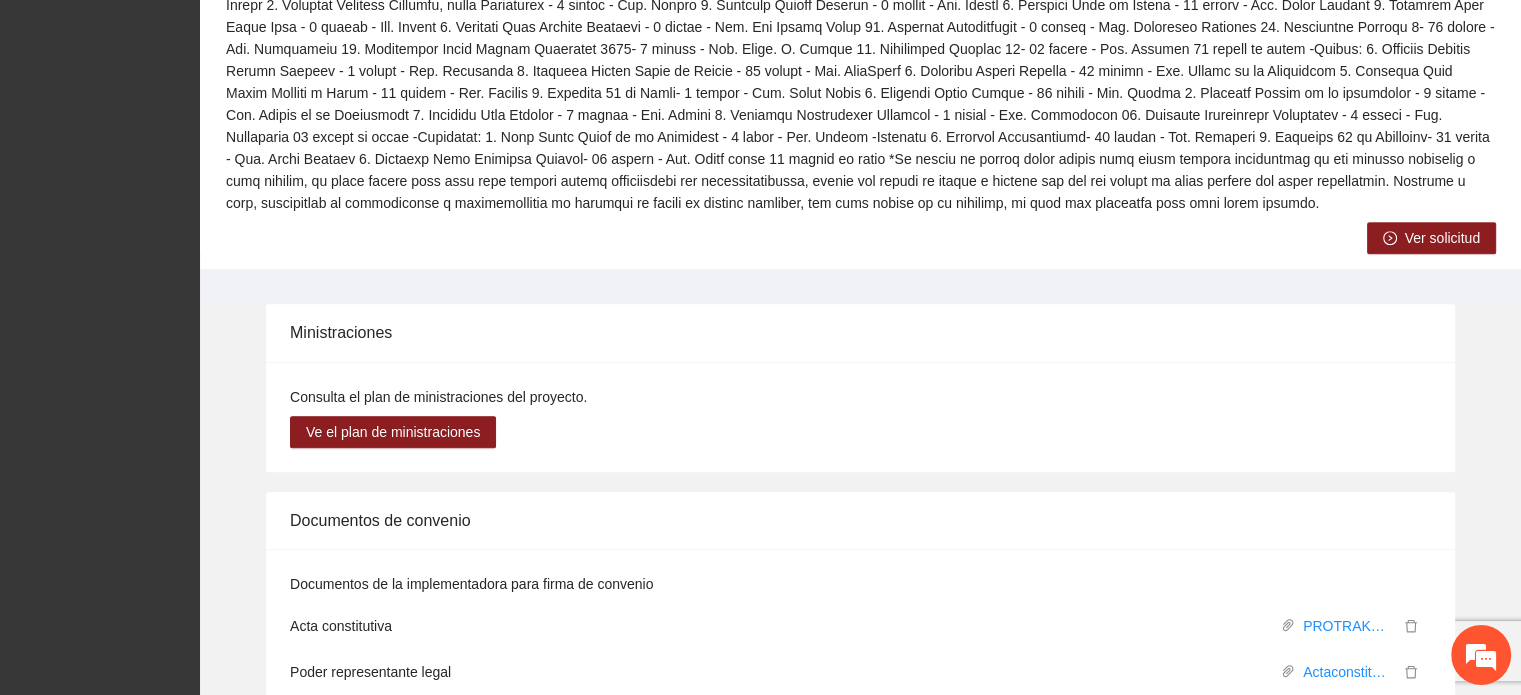 click on "Ver solicitud" at bounding box center (1442, 238) 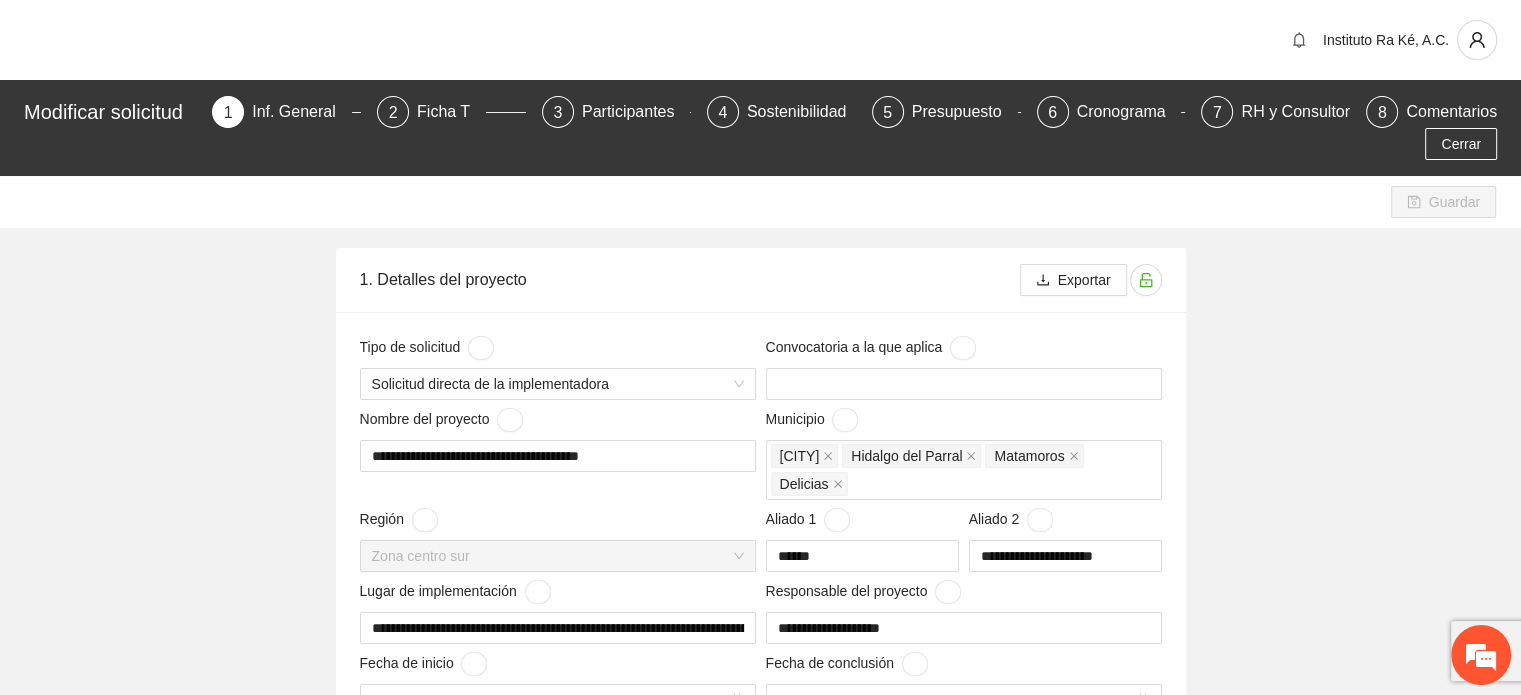 type 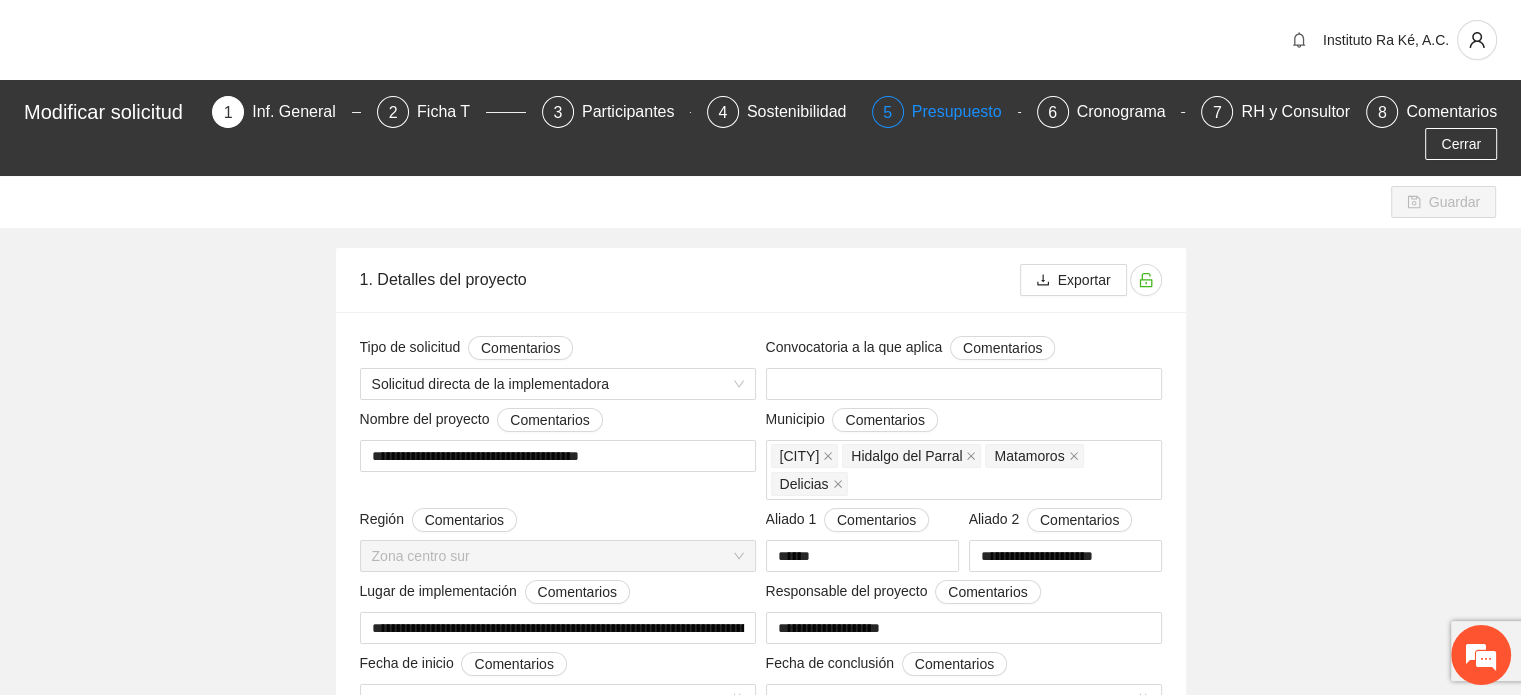click on "Presupuesto" at bounding box center (965, 112) 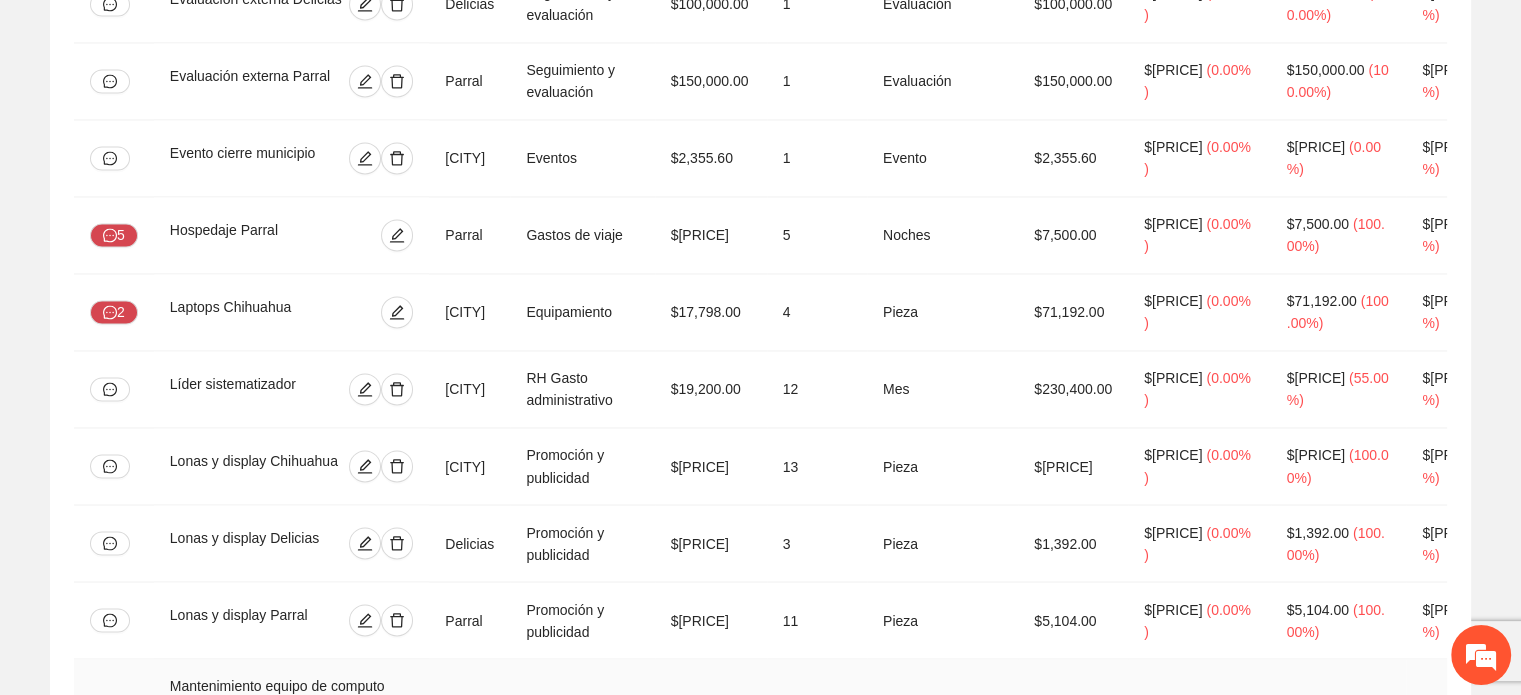 scroll, scrollTop: 3300, scrollLeft: 0, axis: vertical 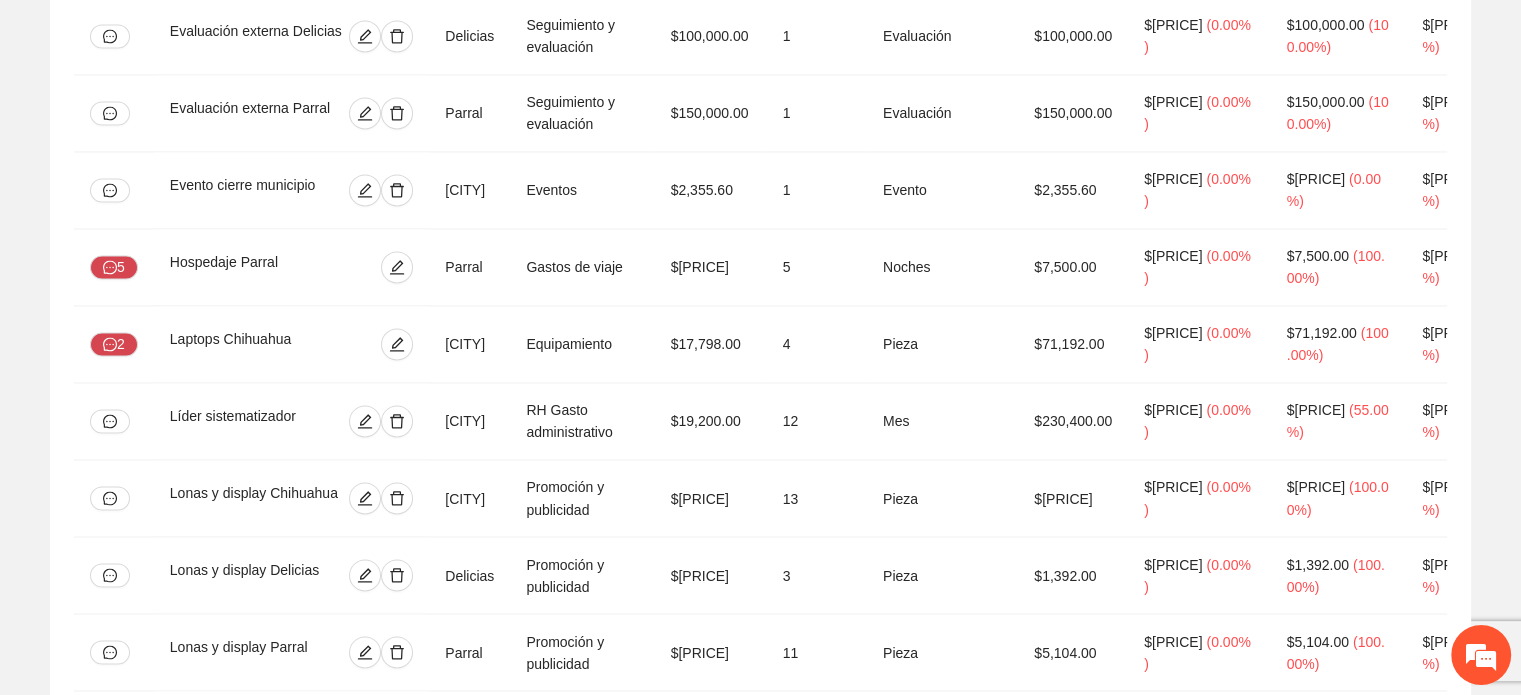 click on "Presupuesto (10) Comentarios del presupuesto  Exportar Conceptos Región Tipo de gasto Costo unitario Unidades Unidad de medida Total Implementadora FICOSEC FECHAC Municipio de [CITY] 1 Administrador [CITY] RH Gasto administrativo $[PRICE] [NUMBER] Mes $[PRICE] $[PRICE]   ( [PERCENTAGE] ) $[PRICE]   ( [PERCENTAGE] ) $[PRICE]   ( [PERCENTAGE] ) $[PRICE]   ( [PERCENTAGE] ) 1 Alimentación Parral Parral Gastos de viaje $[PRICE] [NUMBER] Alimentos/comidas $[PRICE] $[PRICE]   ( [PERCENTAGE] ) $[PRICE]   ( [PERCENTAGE] ) $[PRICE]   ( [PERCENTAGE] ) $[PRICE]   ( [PERCENTAGE] ) Auditoría externa Parral Gastos financieros $[PRICE] 1 Servicio $[PRICE] $[PRICE]   ( [PERCENTAGE] ) $[PRICE]   ( [PERCENTAGE] ) $[PRICE]   ( [PERCENTAGE] ) $[PRICE]   ( [PERCENTAGE] ) 1 Aux. Advo[NUMBER]  [CITY] RH Gasto administrativo $[PRICE] [NUMBER] Mes $[PRICE] $[PRICE]   ( [PERCENTAGE] ) $[PRICE]   ( [PERCENTAGE] ) $[PRICE]   ( [PERCENTAGE] ) $[PRICE]   ( [PERCENTAGE] ) Boxlunch para capacitación [CITY] Capacitación a personal $[PRICE] 1 Alimentación $[PRICE] $[PRICE]   ( [PERCENTAGE] ) $[PRICE]   ( [PERCENTAGE] ) $[PRICE]   ( [PERCENTAGE] )" at bounding box center [760, 1701] 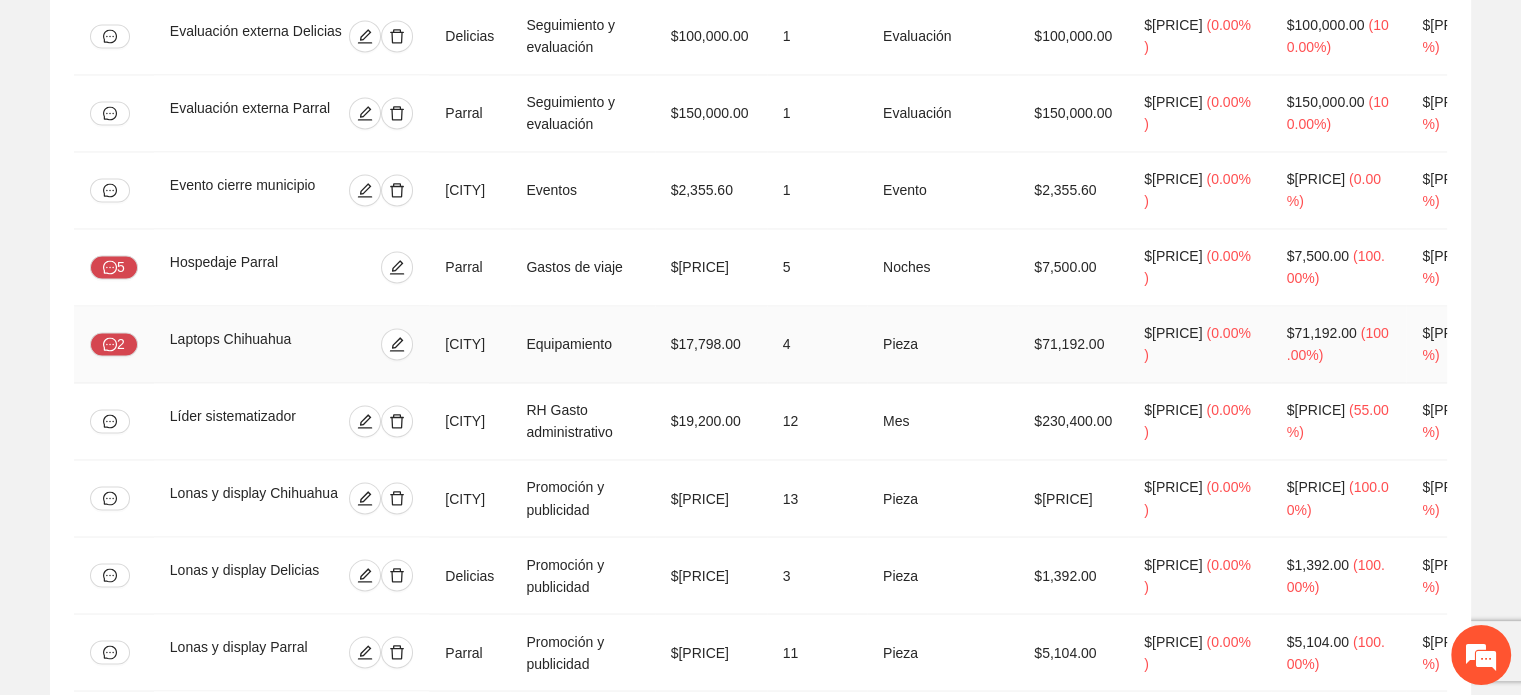 scroll, scrollTop: 3400, scrollLeft: 0, axis: vertical 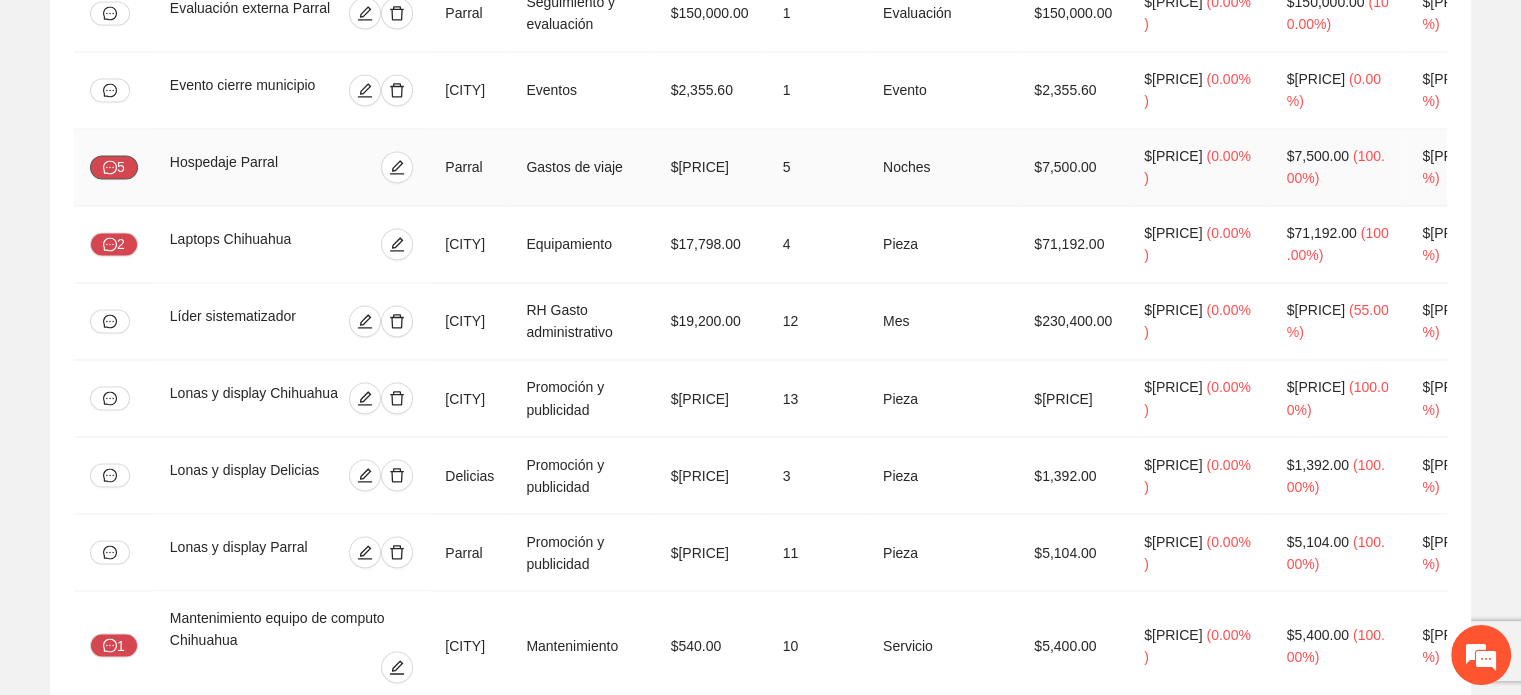 click on "5" at bounding box center [114, 167] 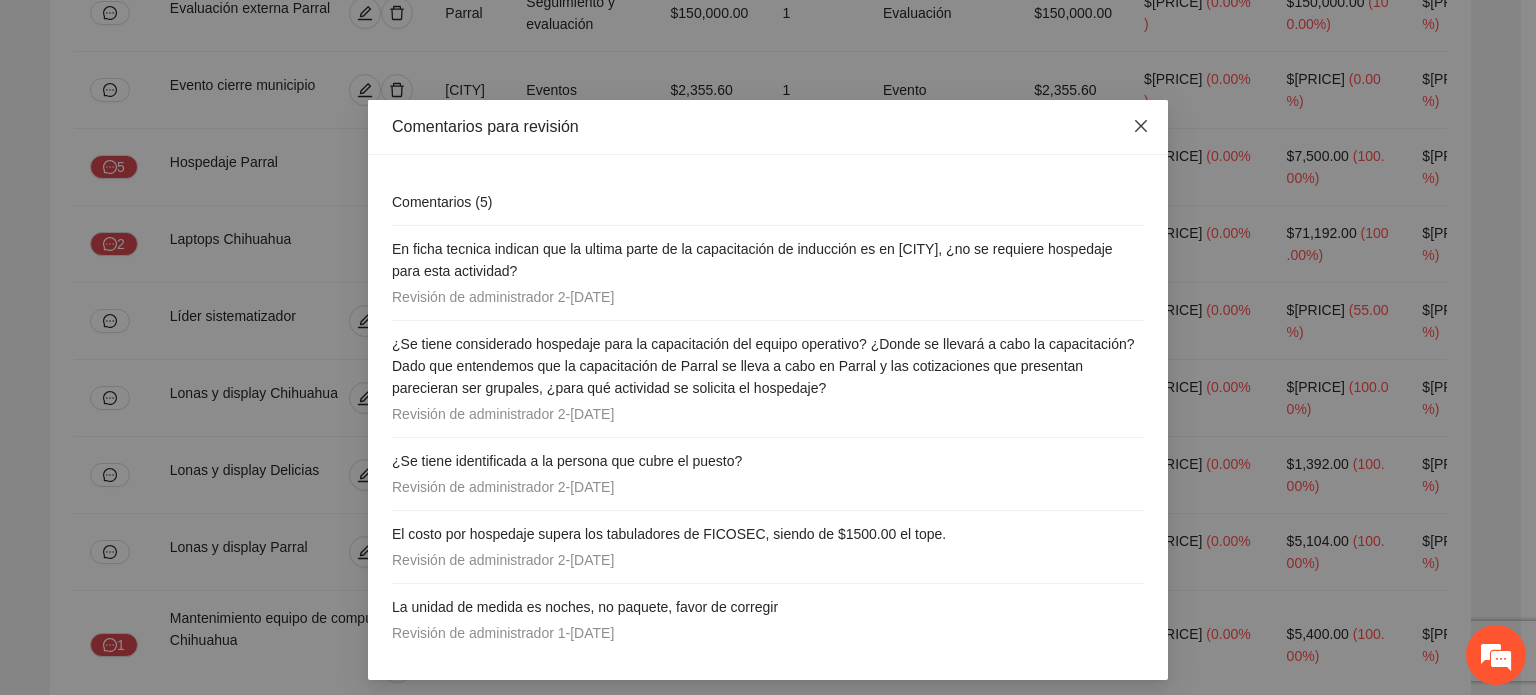 click 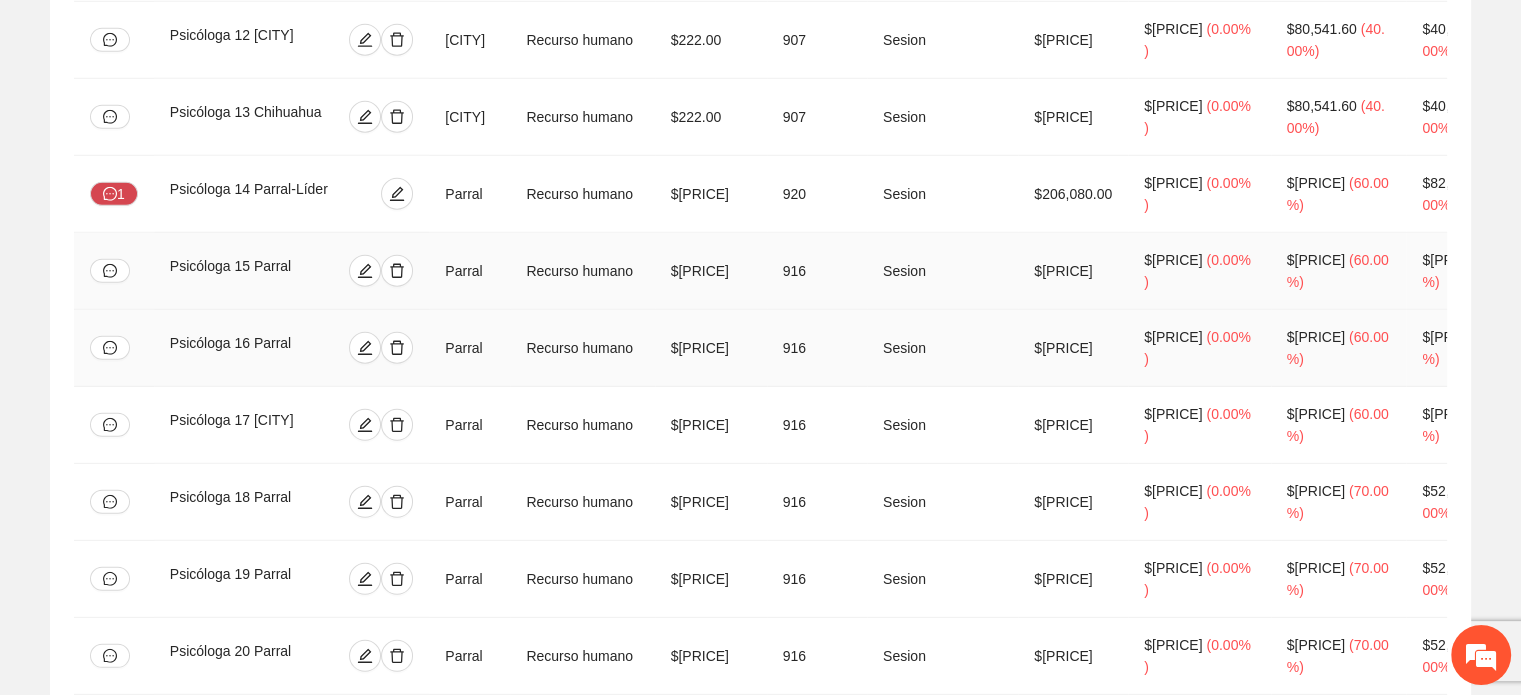 scroll, scrollTop: 5800, scrollLeft: 0, axis: vertical 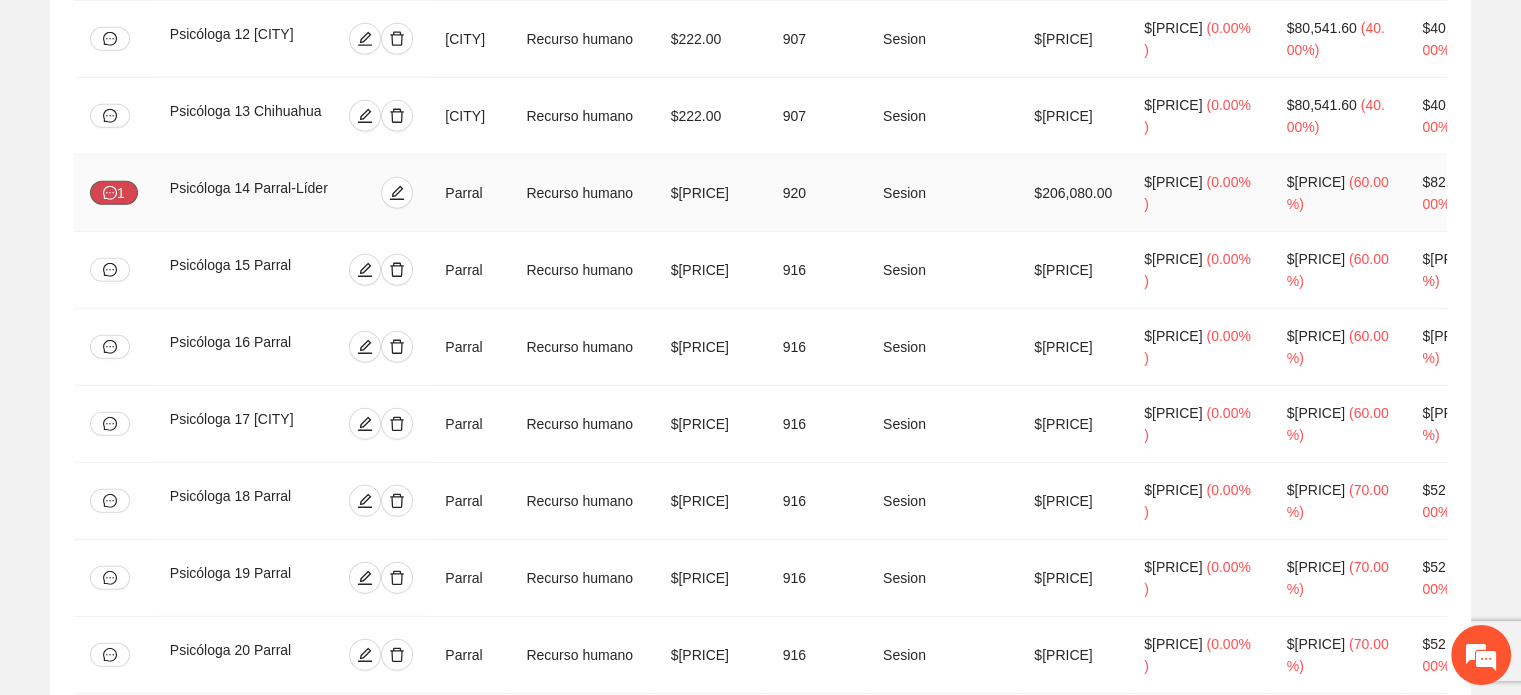 click 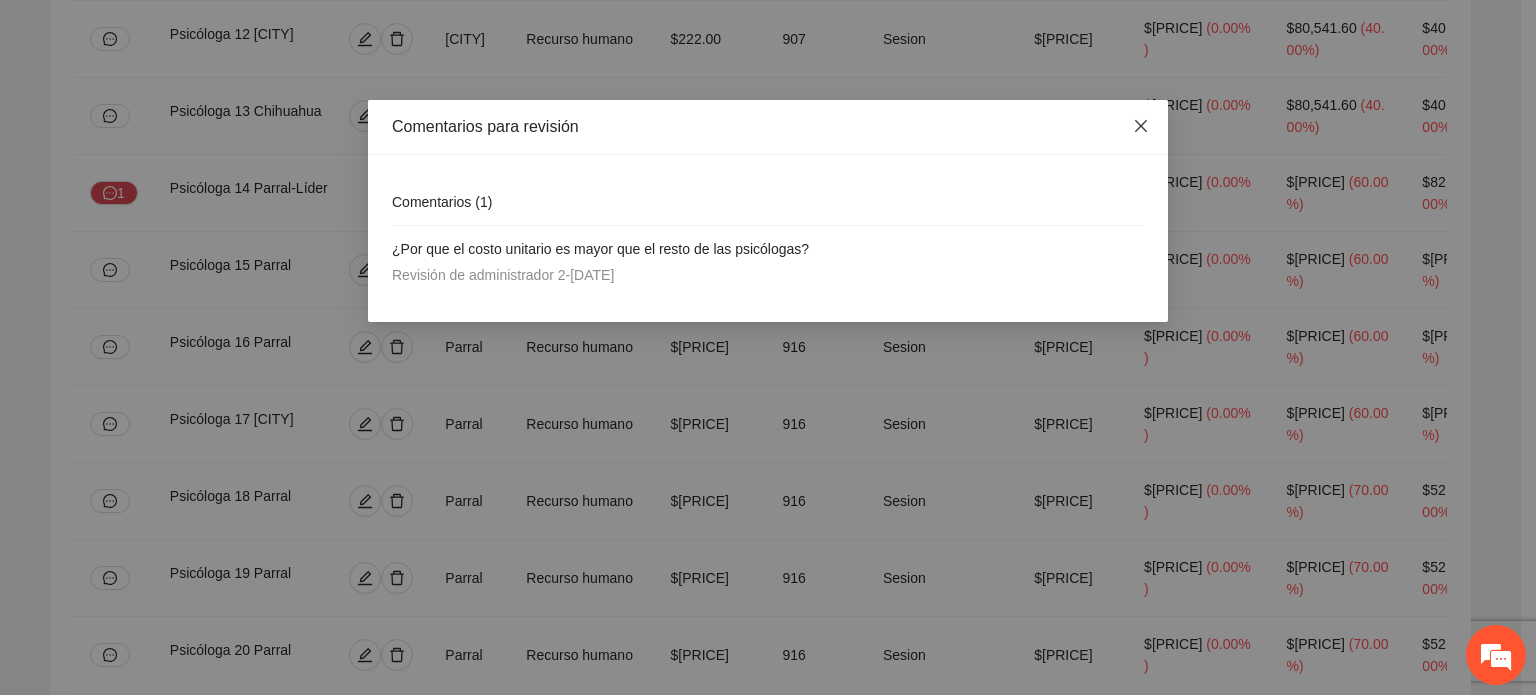 click 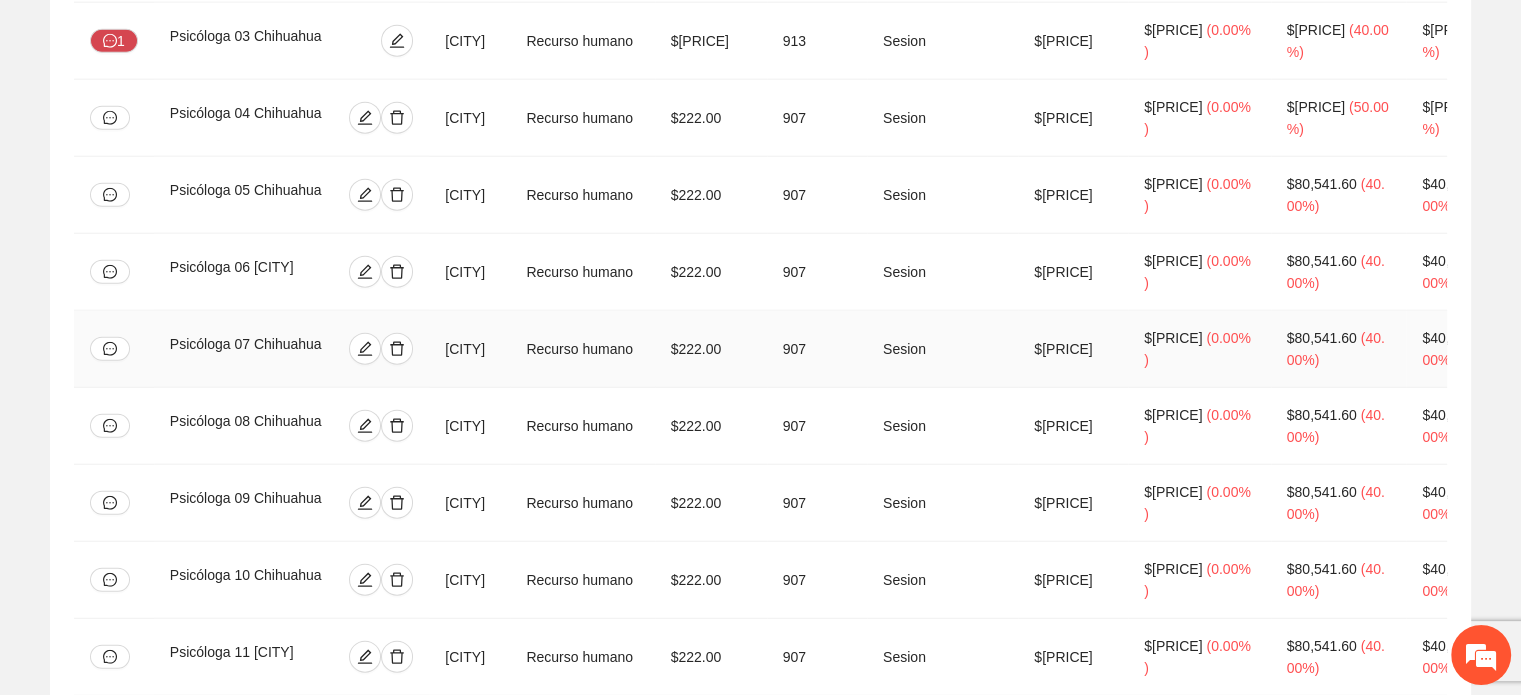 scroll, scrollTop: 5100, scrollLeft: 0, axis: vertical 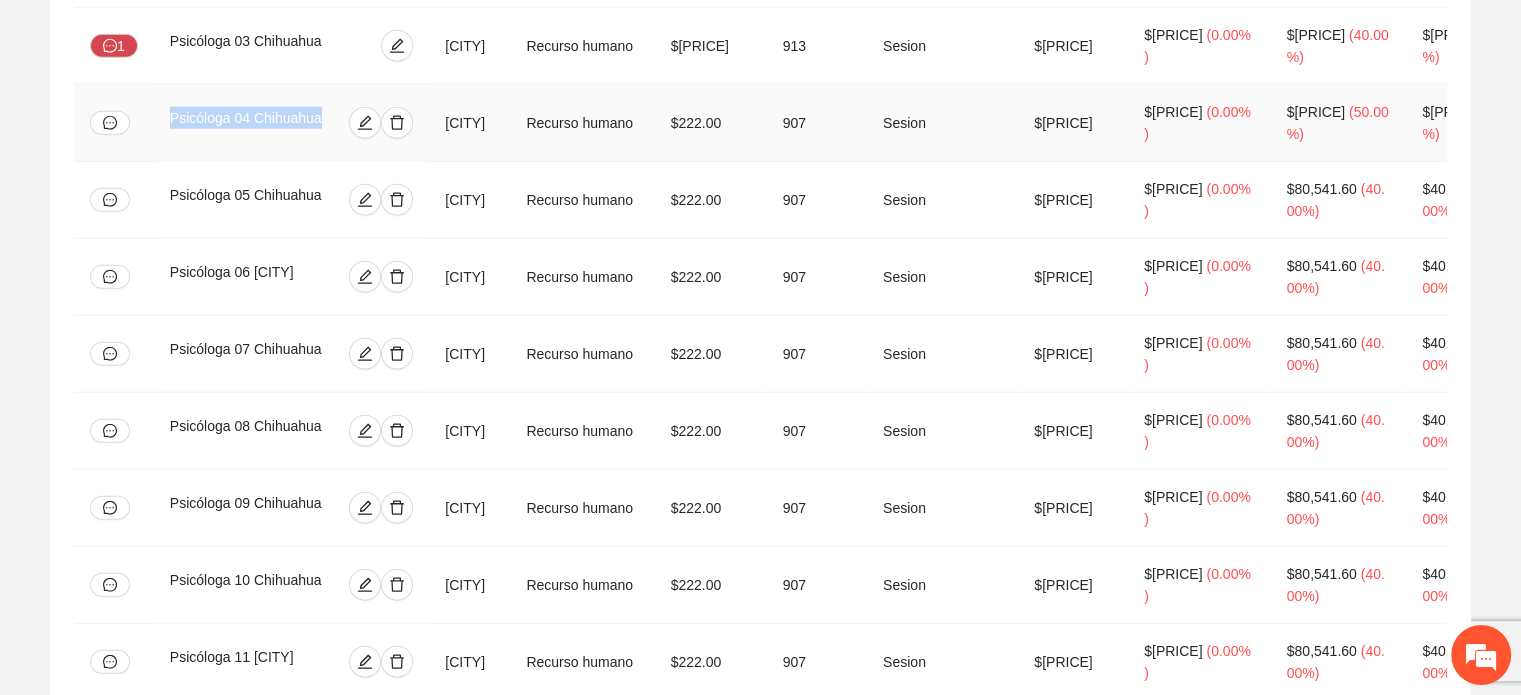 drag, startPoint x: 170, startPoint y: 123, endPoint x: 321, endPoint y: 129, distance: 151.11916 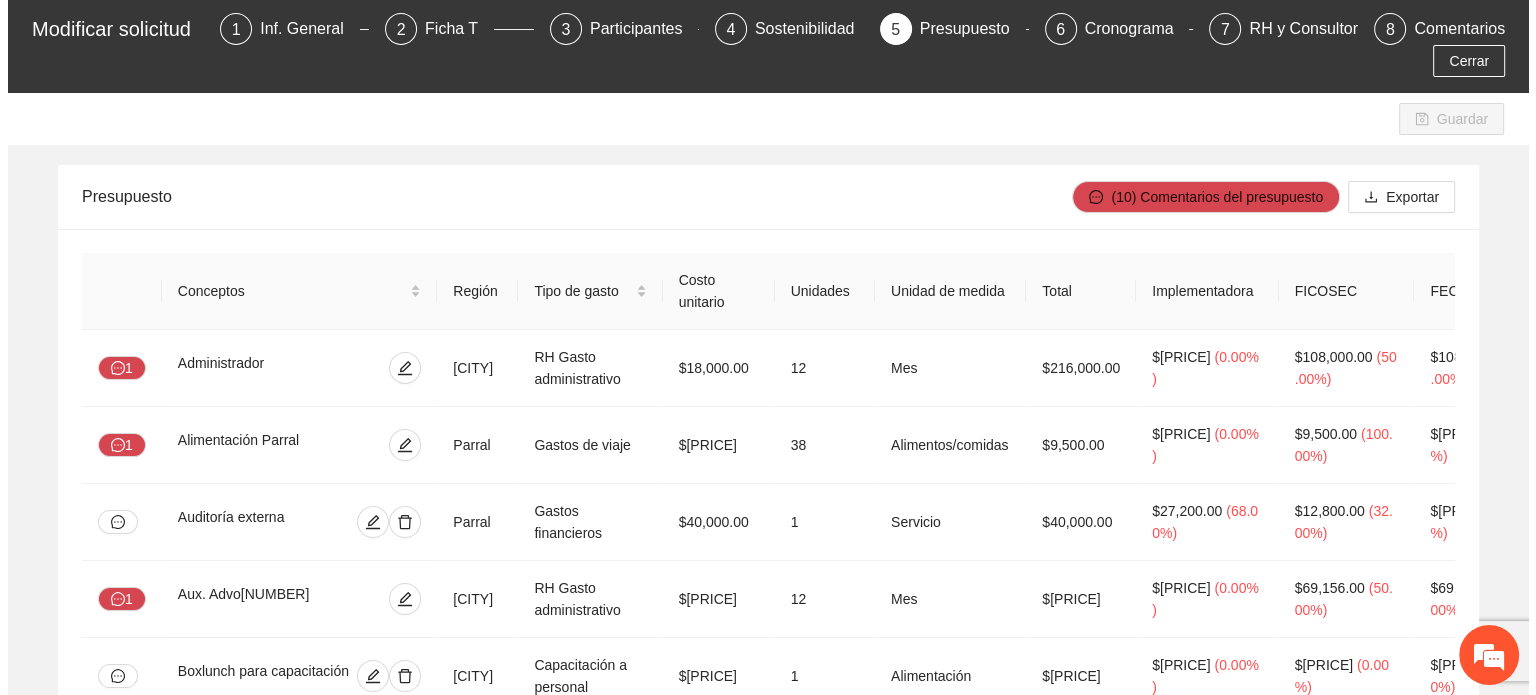 scroll, scrollTop: 0, scrollLeft: 0, axis: both 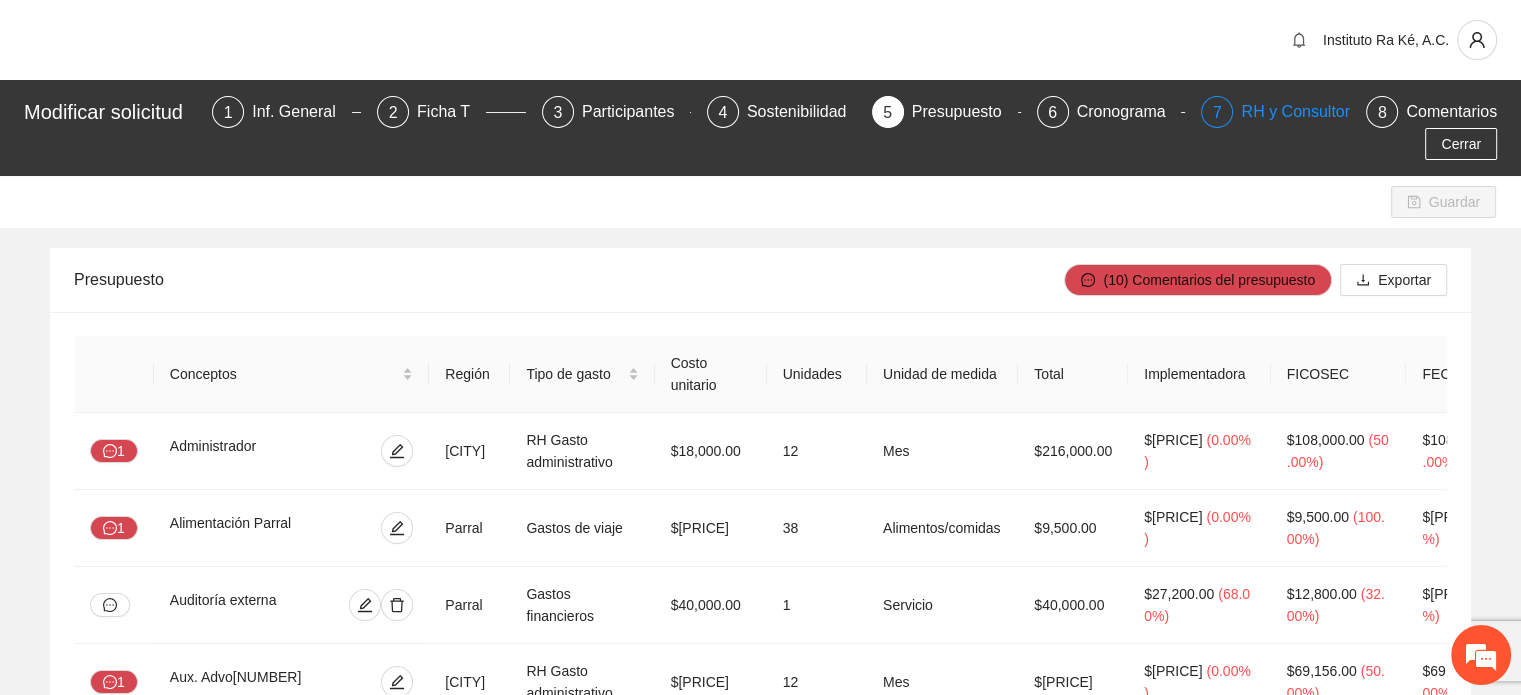 click on "RH y Consultores" at bounding box center (1311, 112) 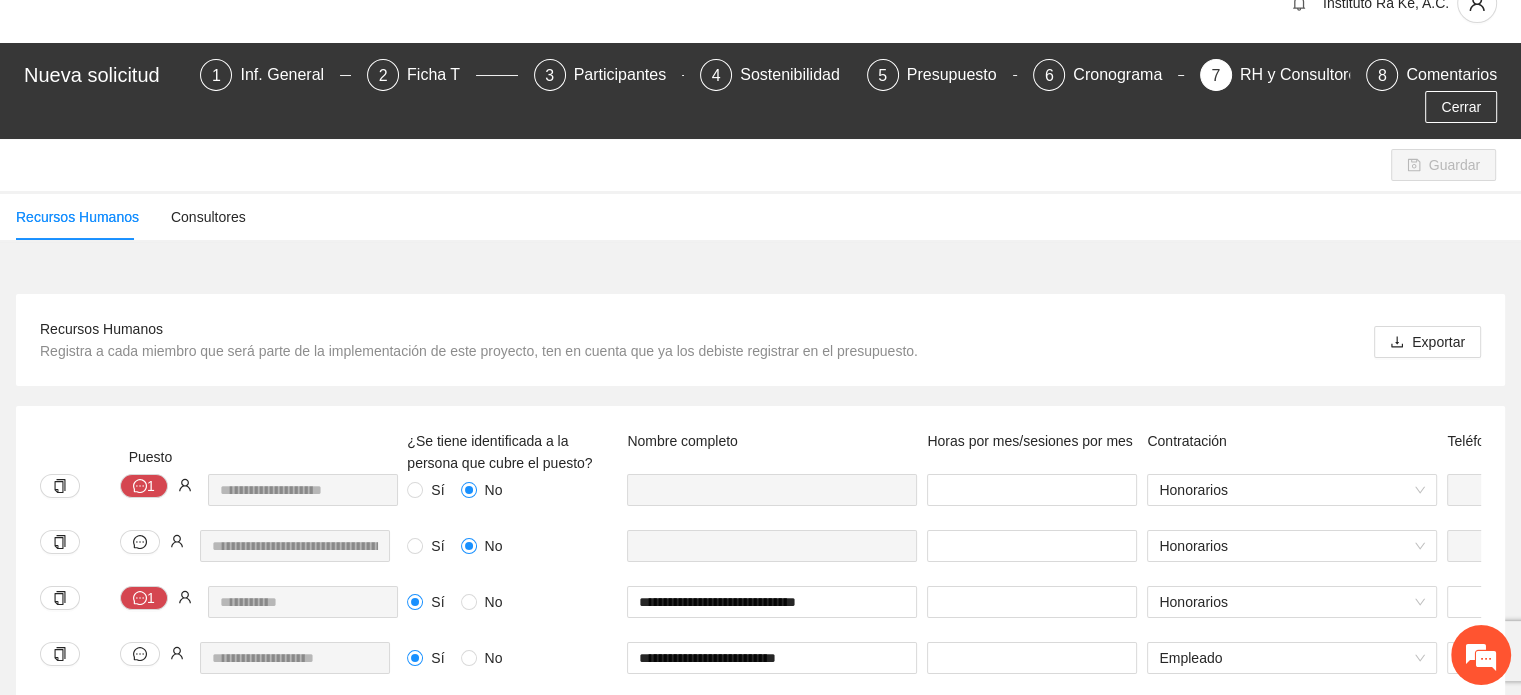scroll, scrollTop: 0, scrollLeft: 0, axis: both 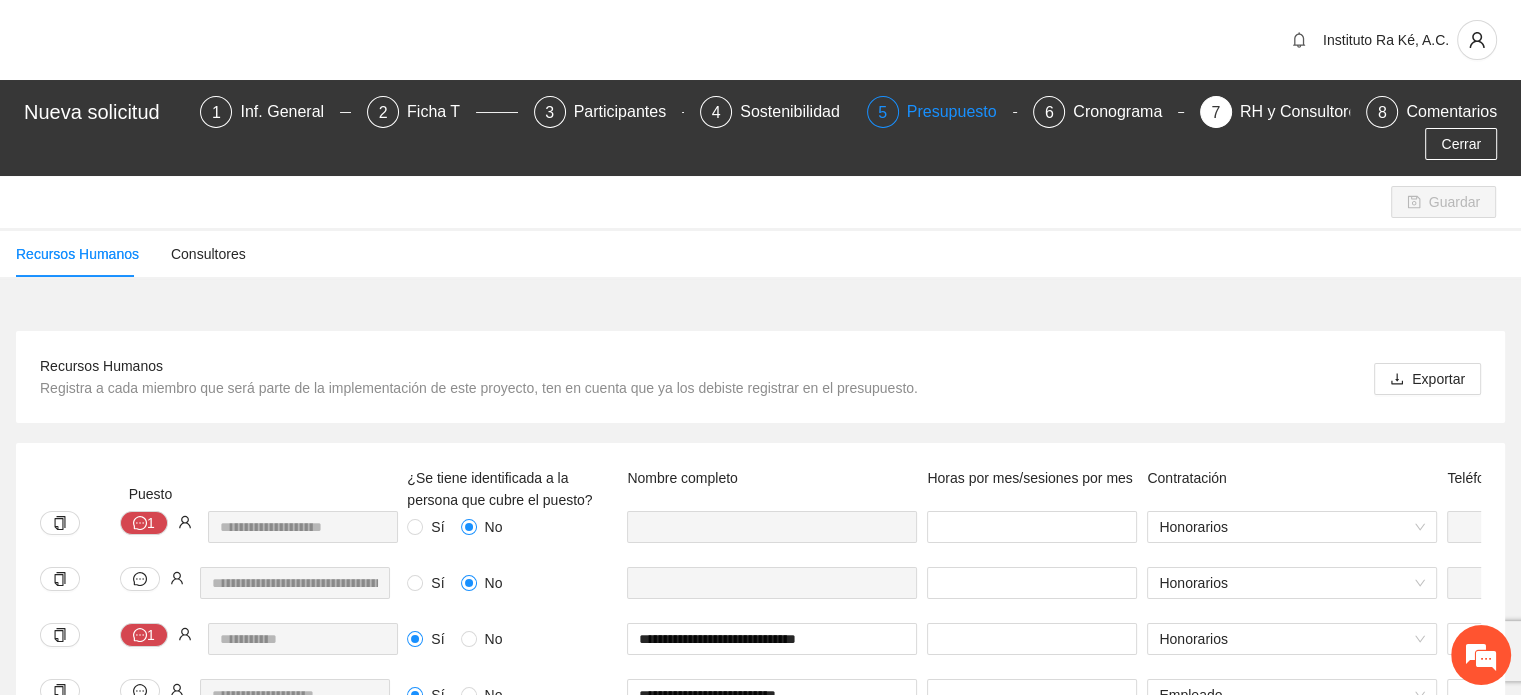 click on "Presupuesto" at bounding box center [960, 112] 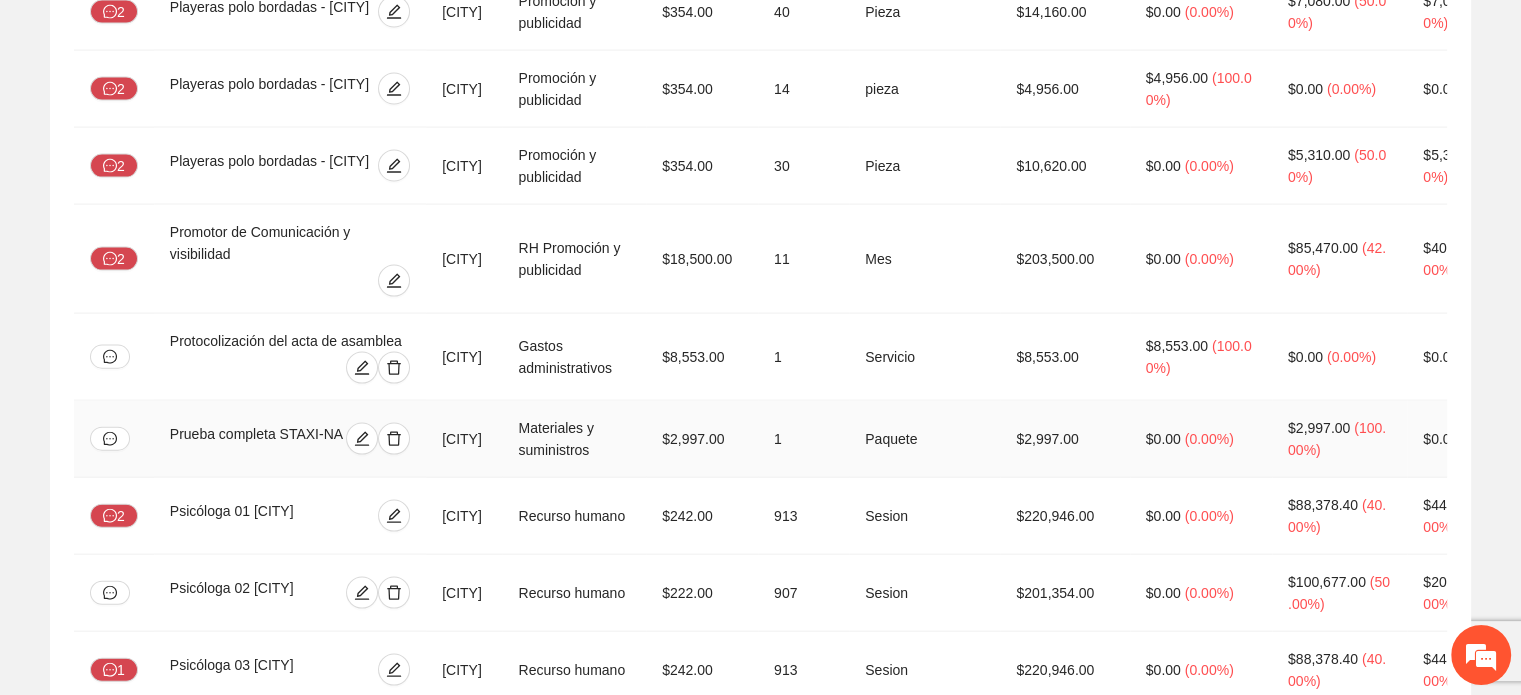 scroll, scrollTop: 4800, scrollLeft: 0, axis: vertical 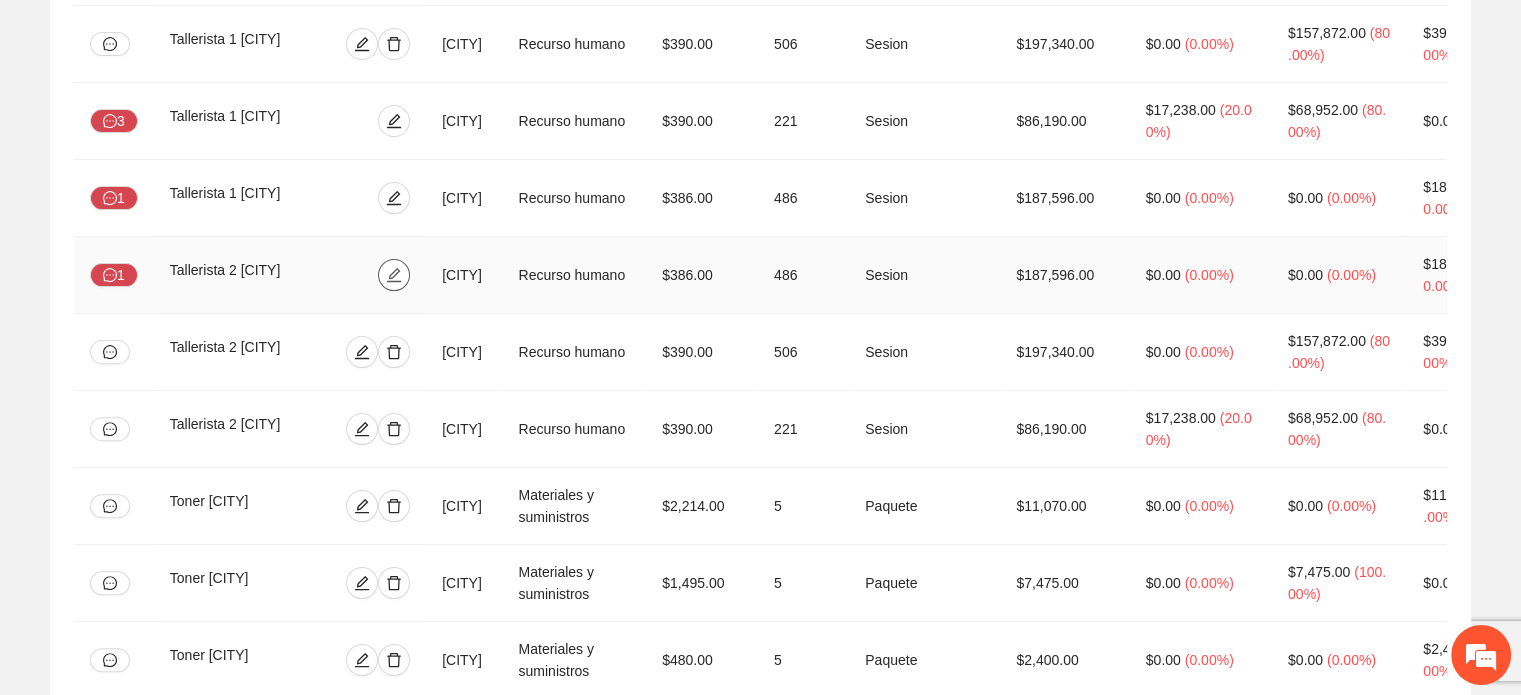 click 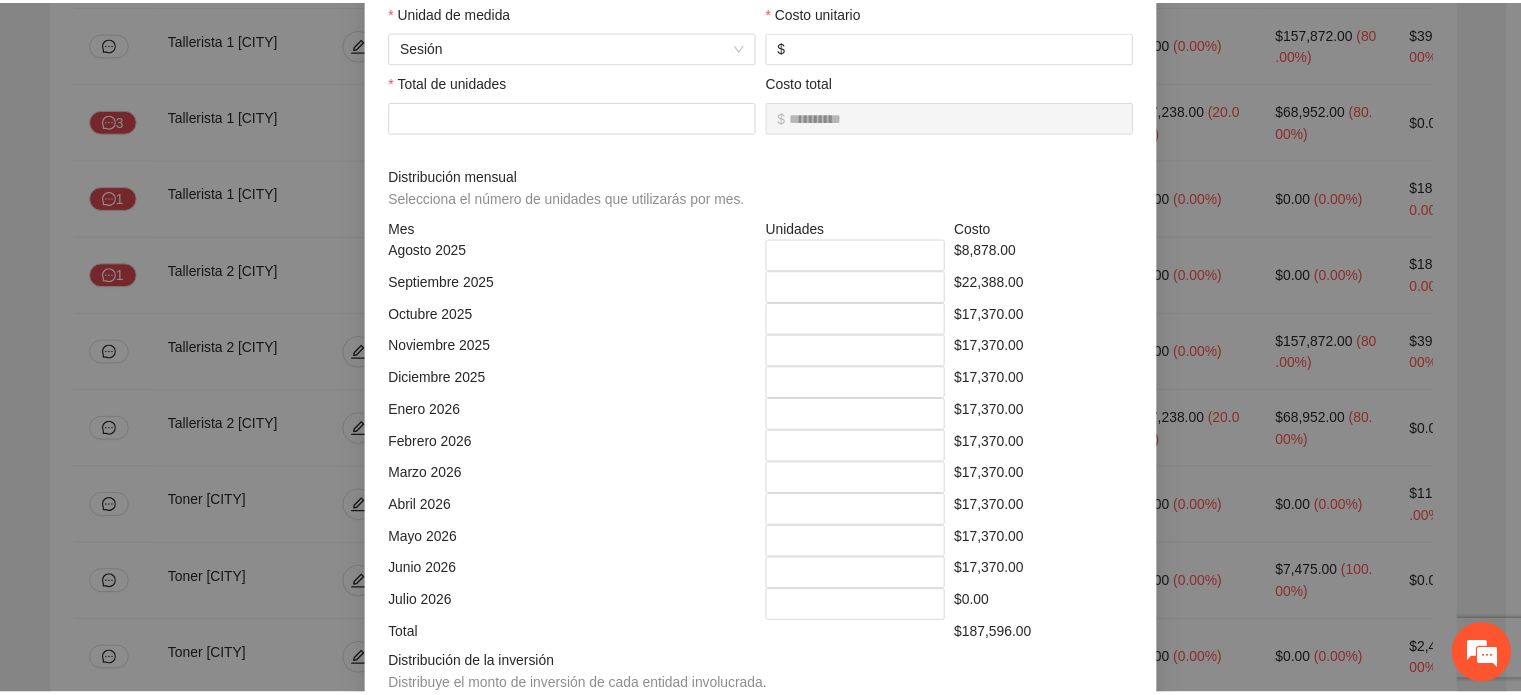 scroll, scrollTop: 0, scrollLeft: 0, axis: both 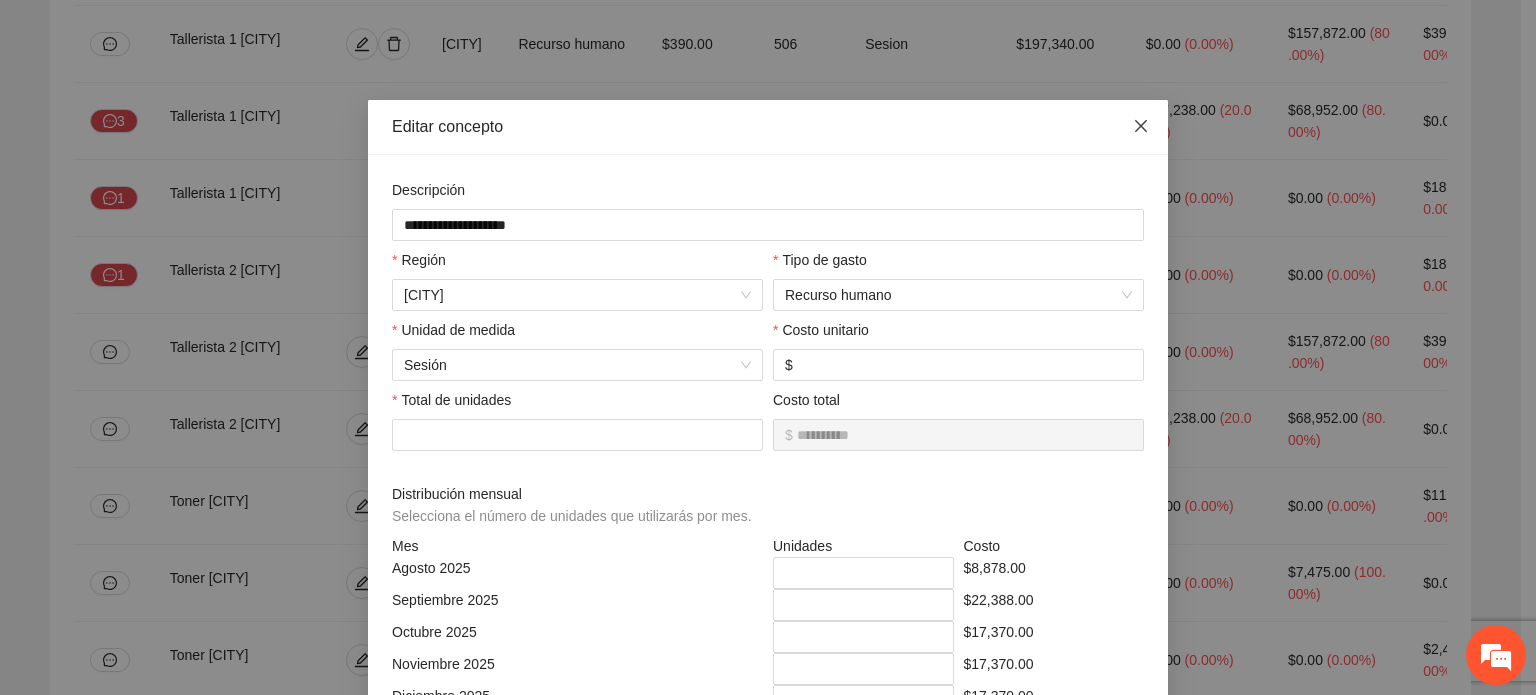 click 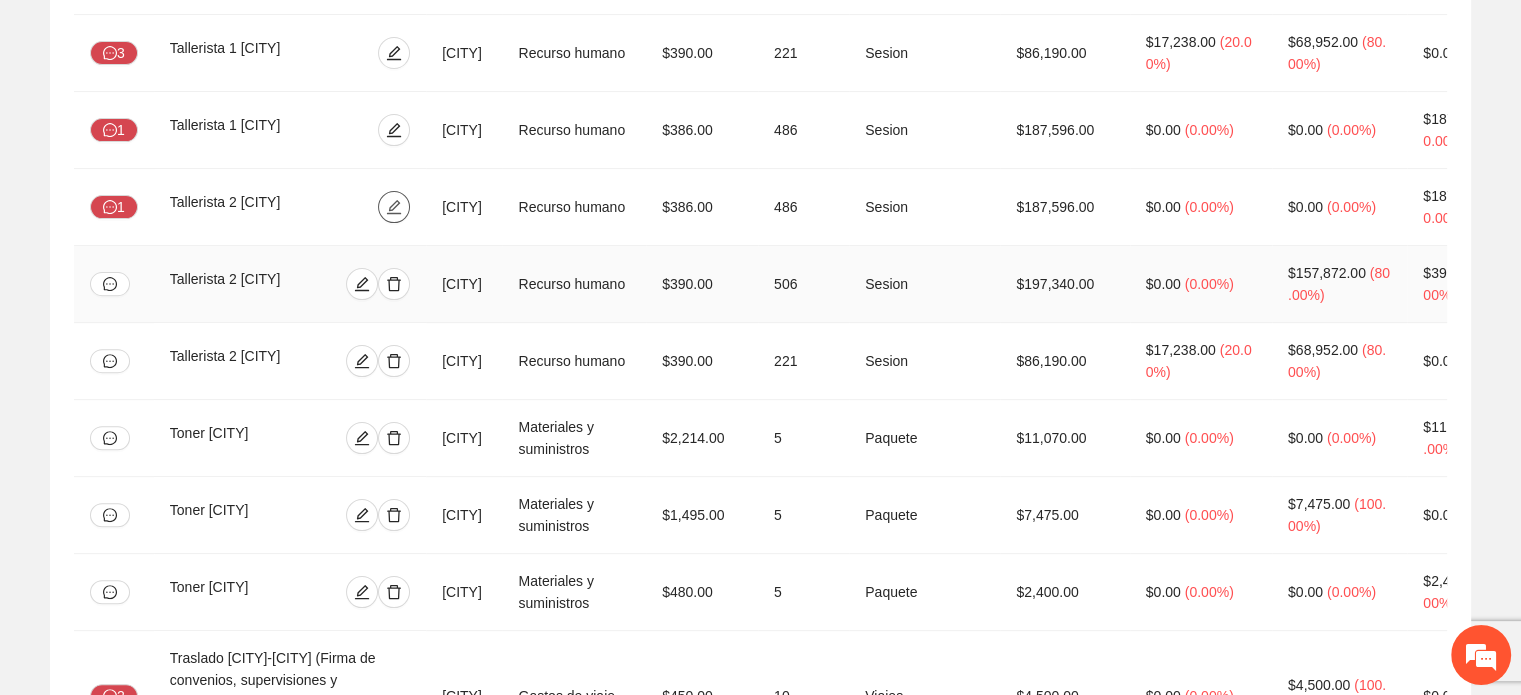 scroll, scrollTop: 8300, scrollLeft: 0, axis: vertical 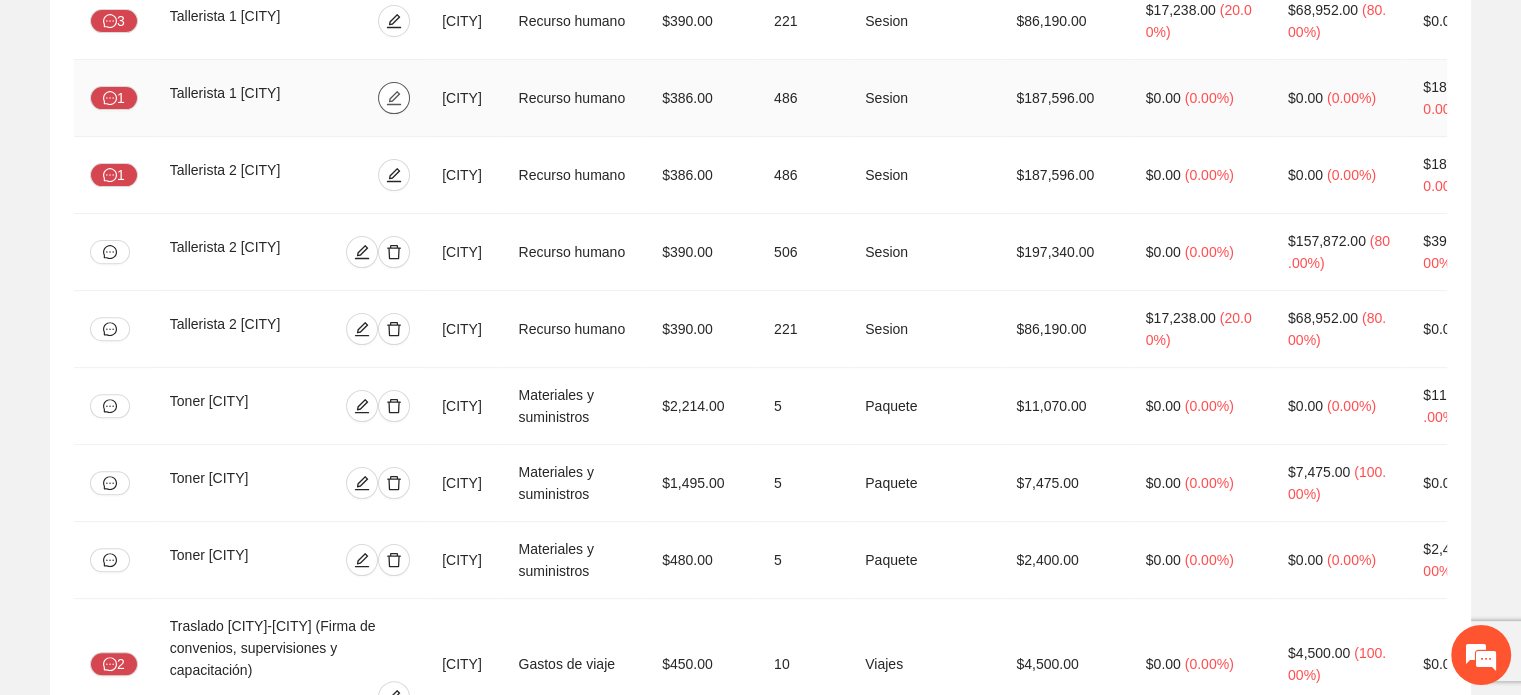 click at bounding box center (394, 98) 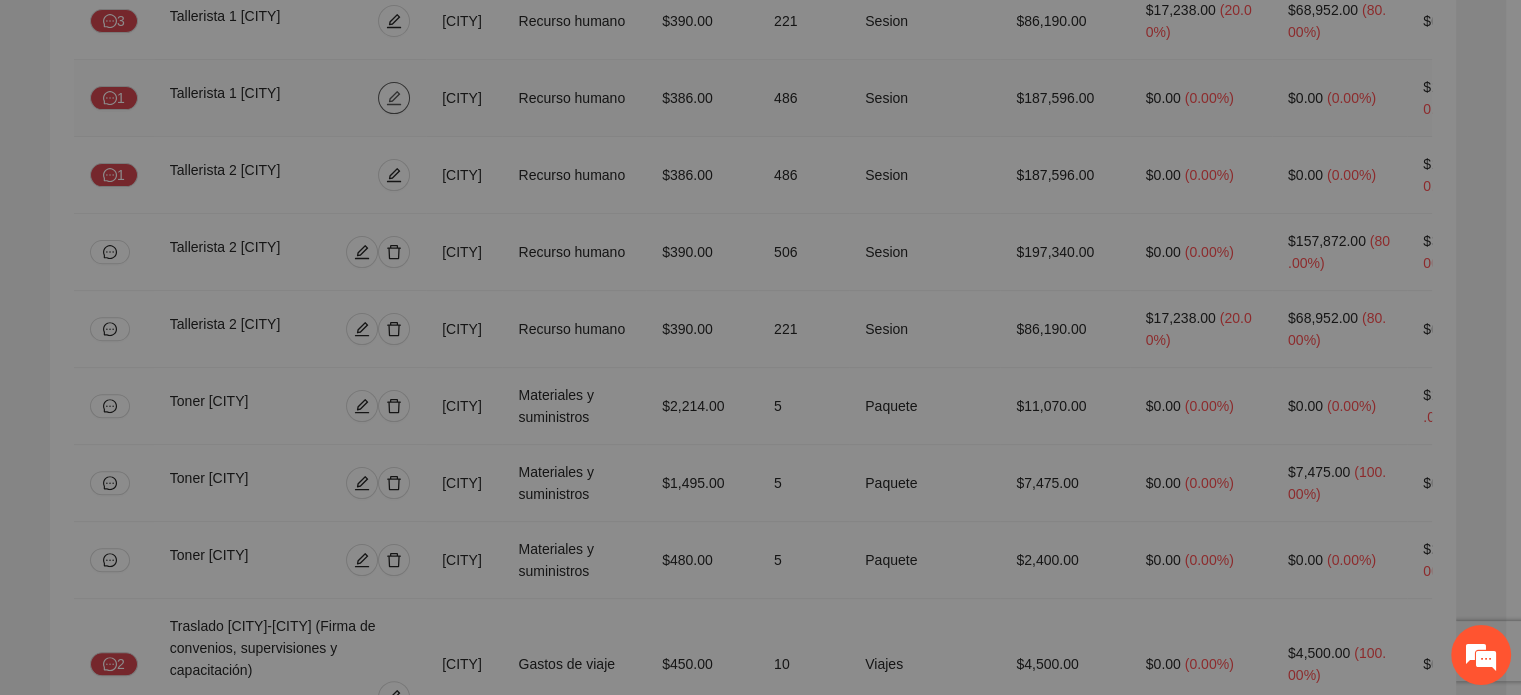 type on "**" 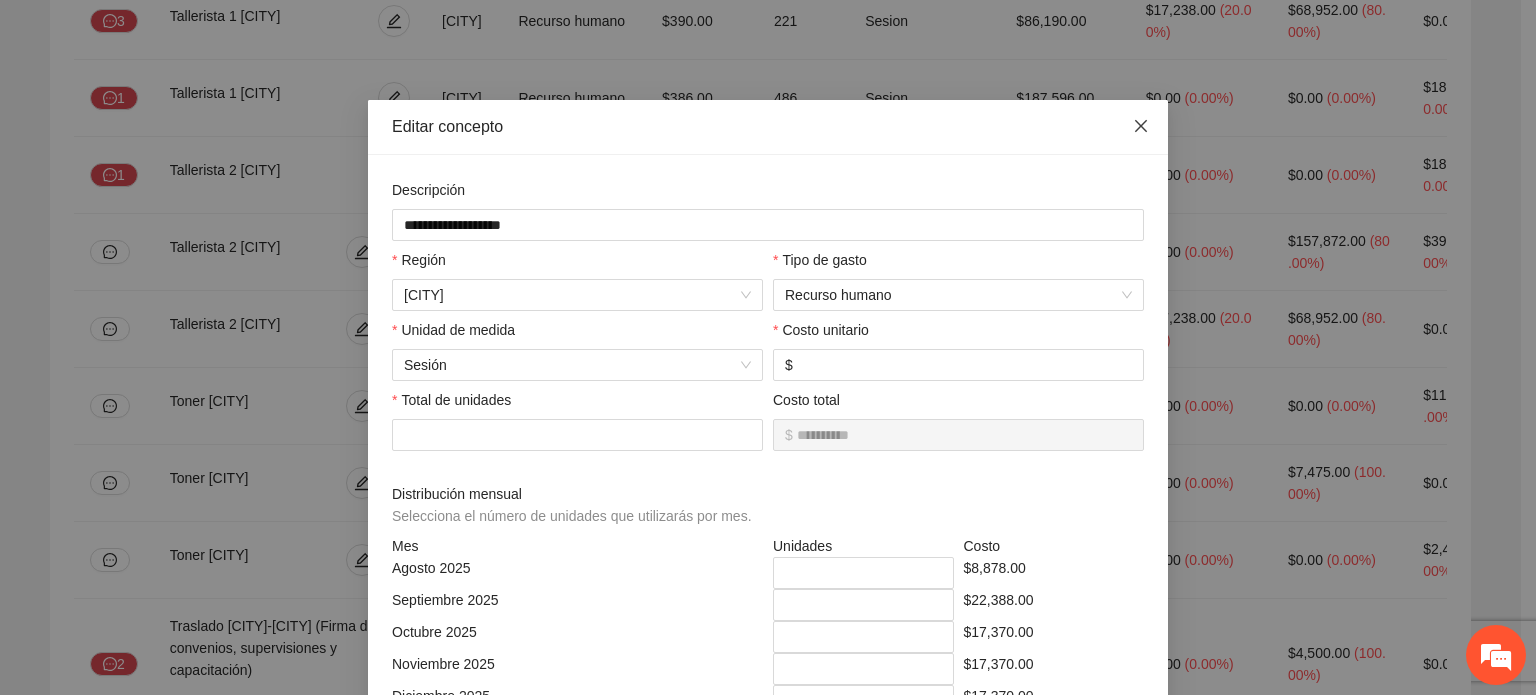 click 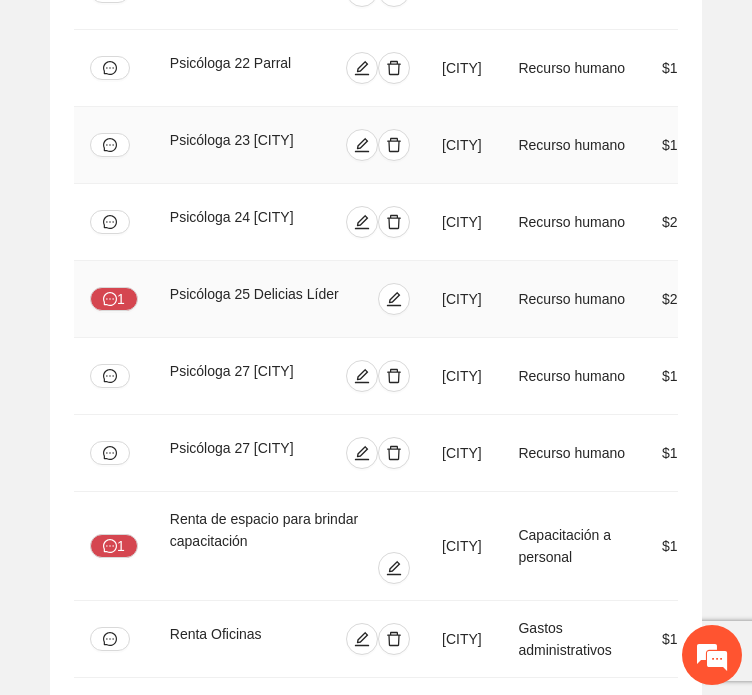 scroll, scrollTop: 6532, scrollLeft: 0, axis: vertical 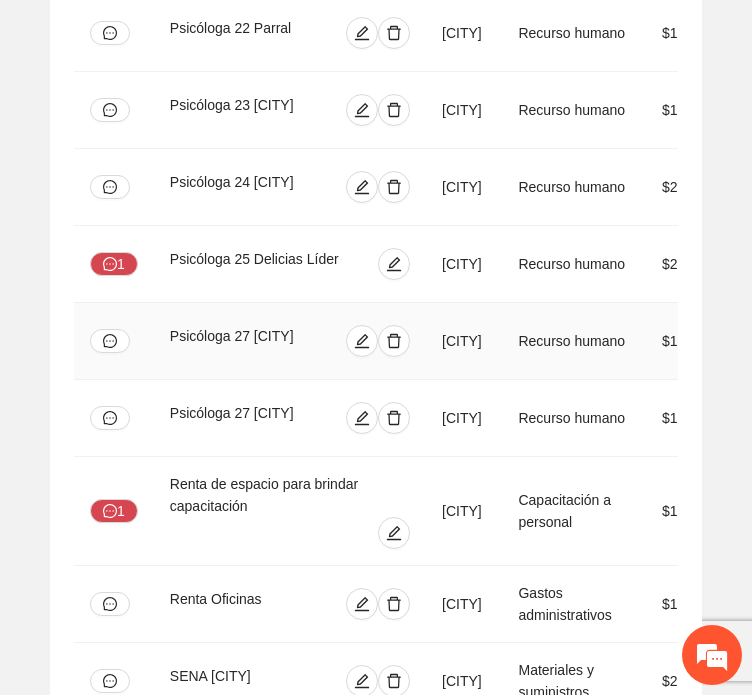 drag, startPoint x: 170, startPoint y: 415, endPoint x: 298, endPoint y: 422, distance: 128.19127 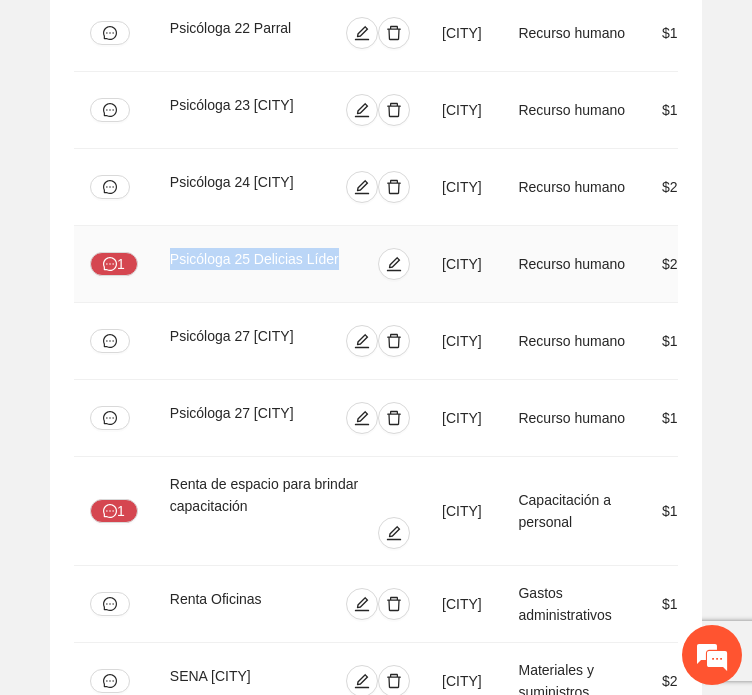 drag, startPoint x: 168, startPoint y: 339, endPoint x: 332, endPoint y: 343, distance: 164.04877 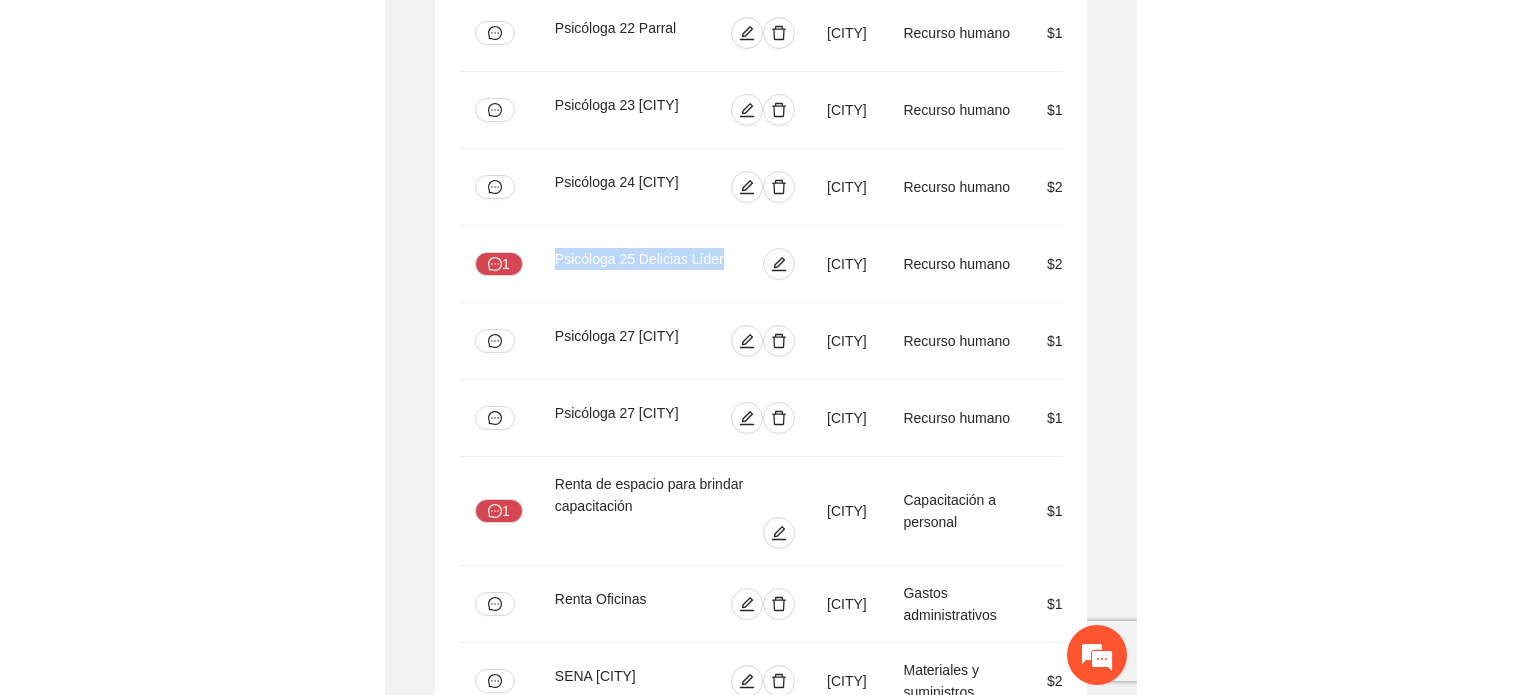 scroll, scrollTop: 6500, scrollLeft: 0, axis: vertical 